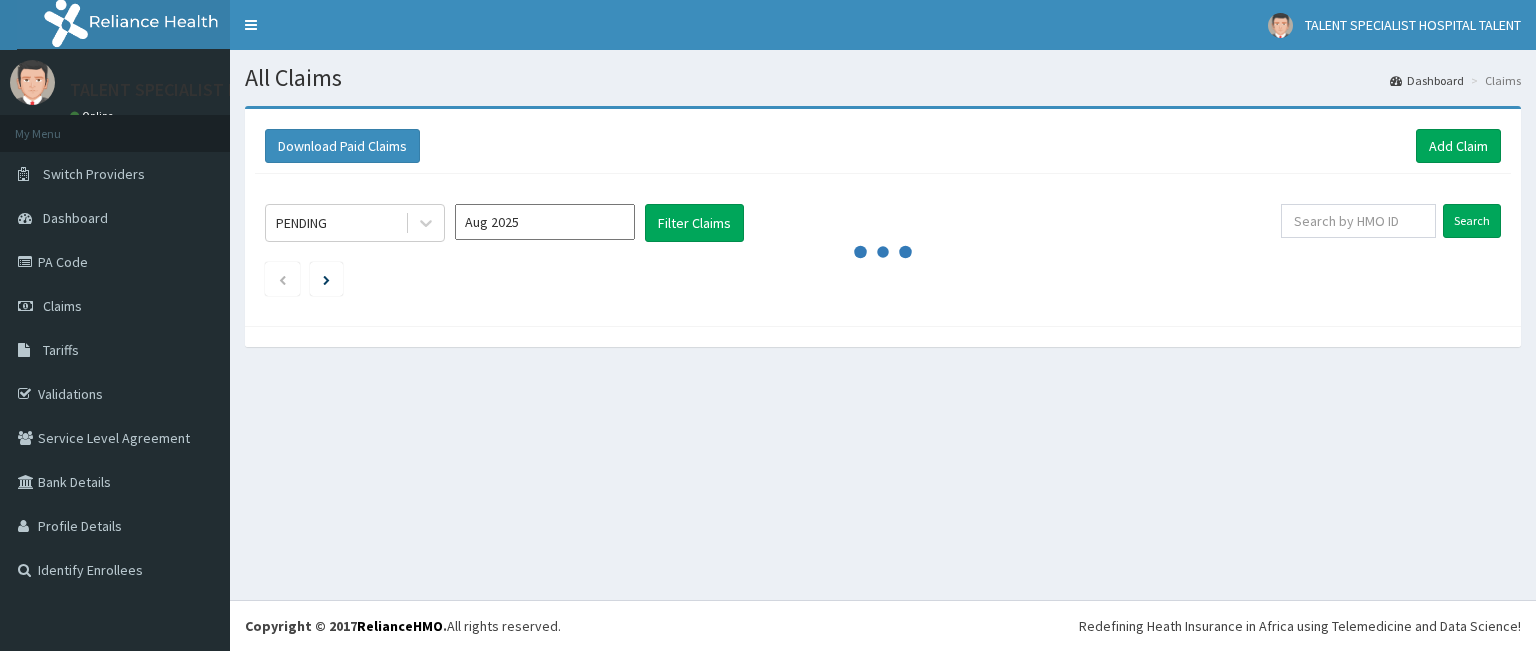 scroll, scrollTop: 0, scrollLeft: 0, axis: both 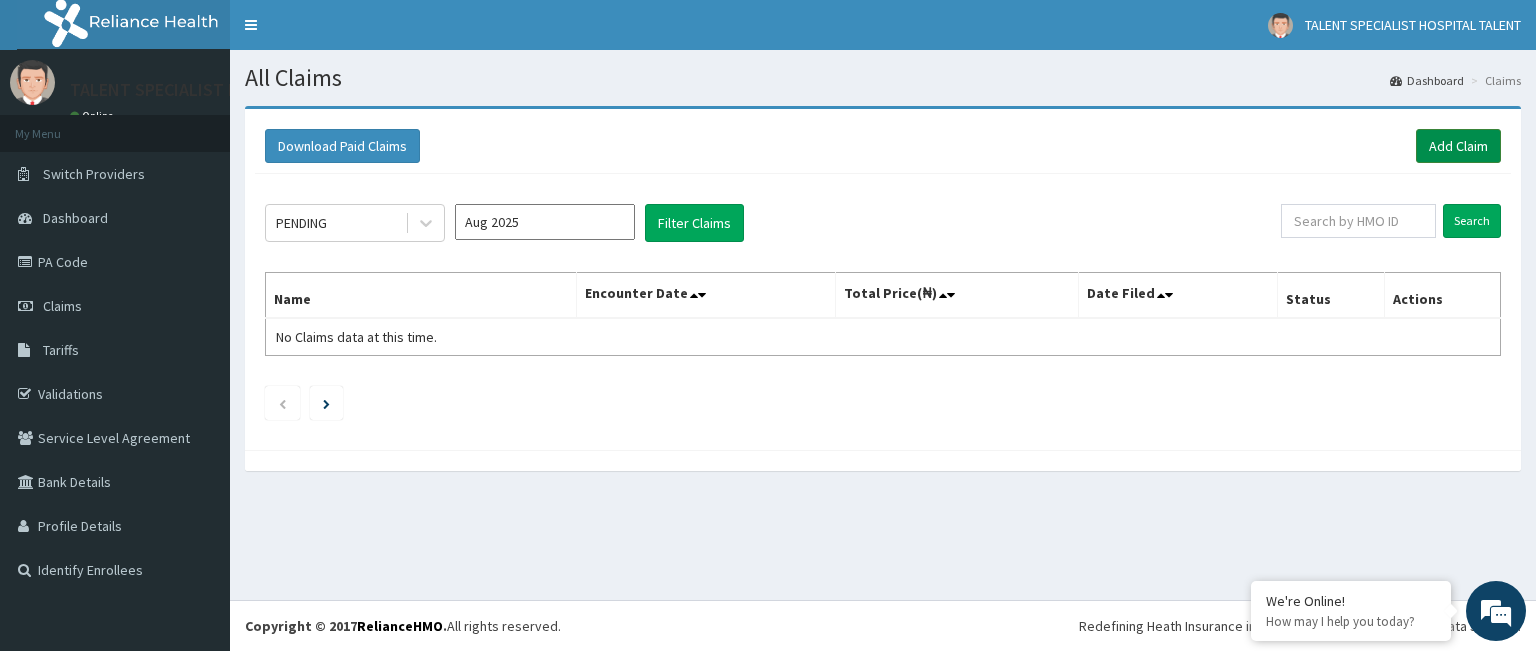click on "Add Claim" at bounding box center [1458, 146] 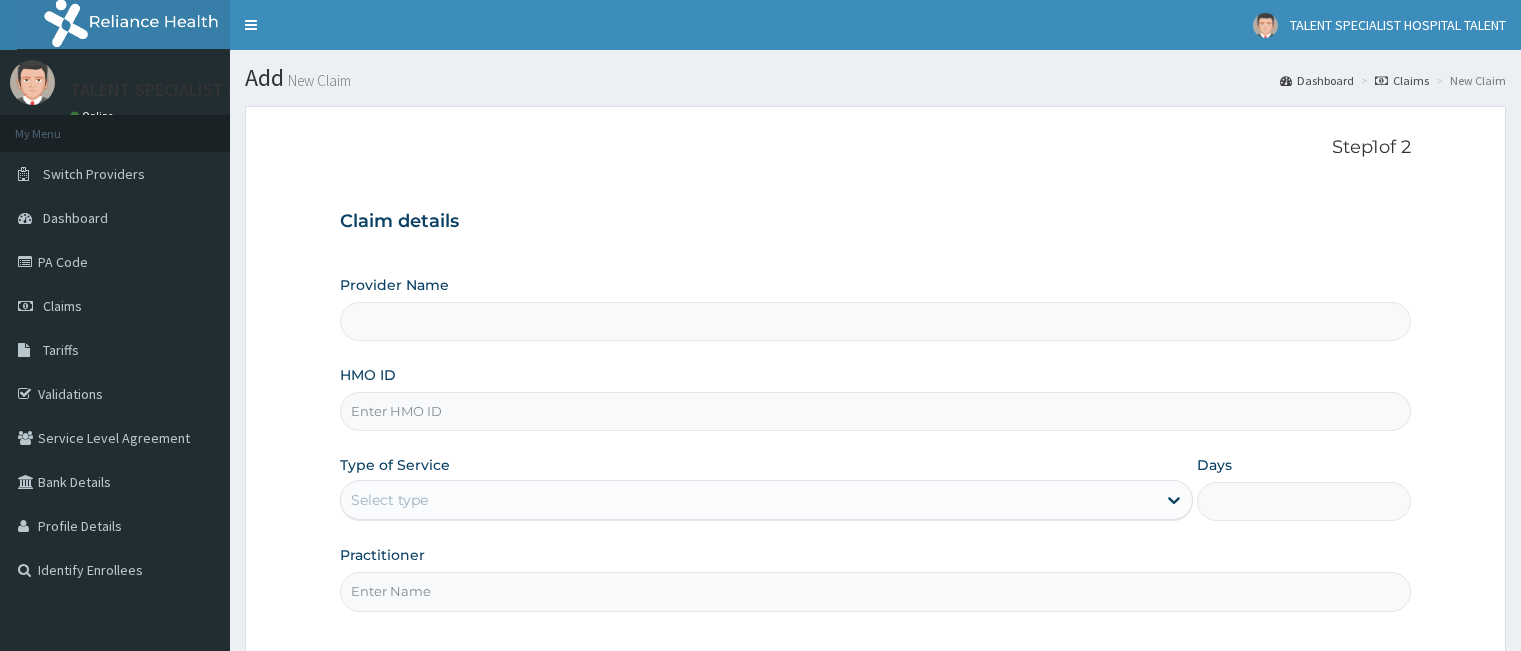 scroll, scrollTop: 0, scrollLeft: 0, axis: both 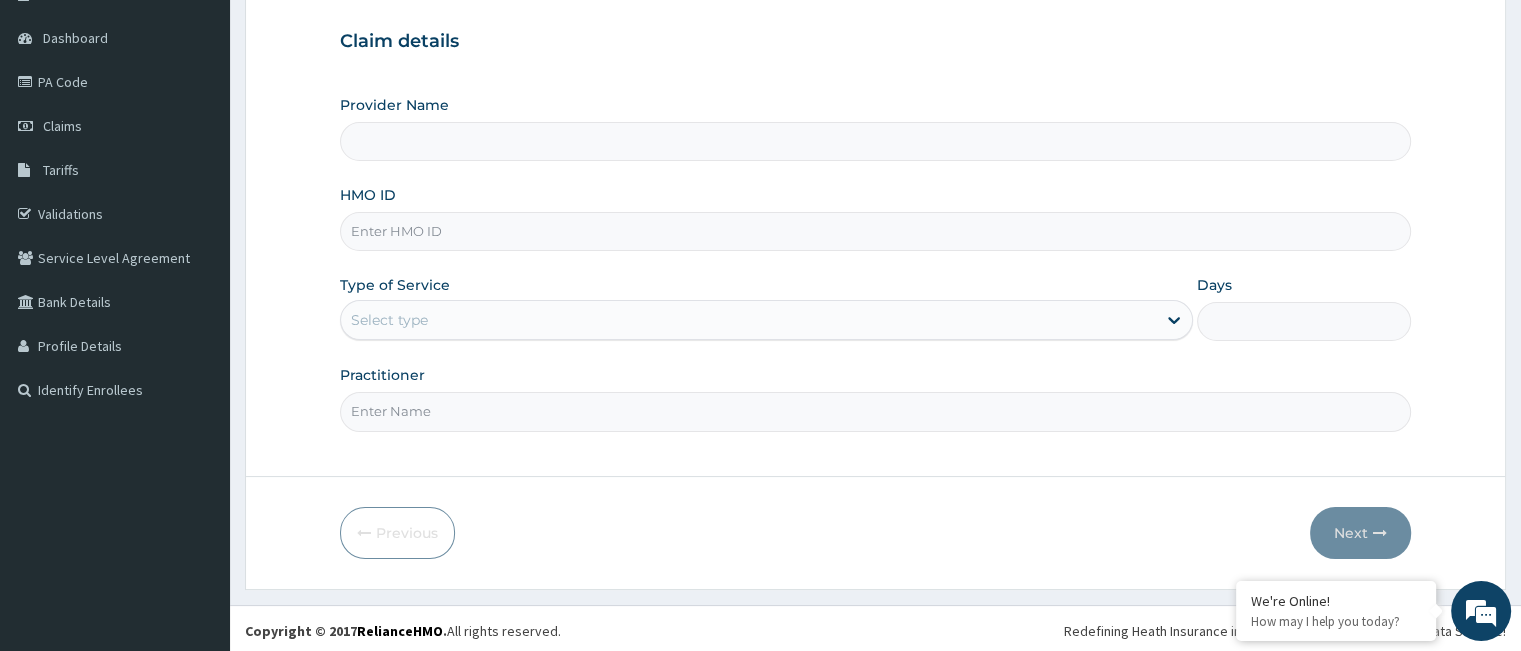 drag, startPoint x: 1529, startPoint y: 277, endPoint x: 1535, endPoint y: 420, distance: 143.12582 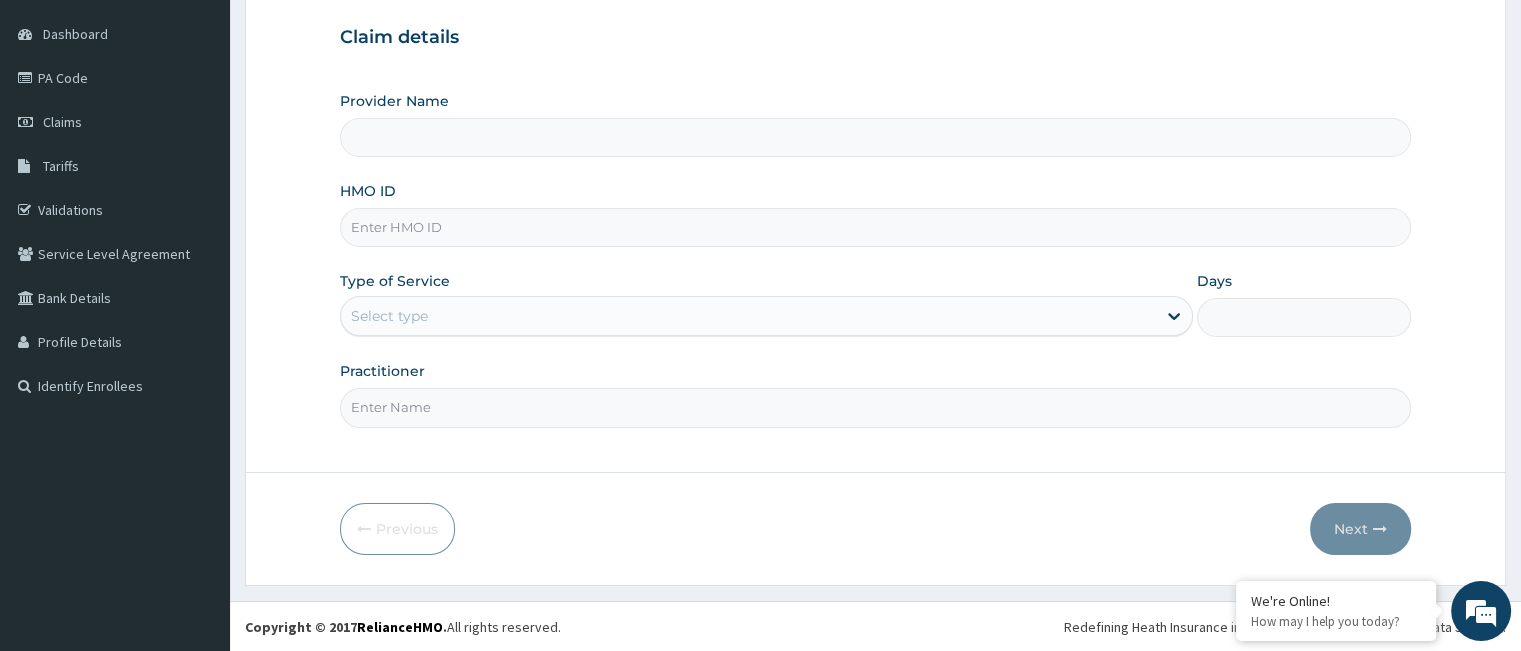 type on "Talent Specialist Hospital" 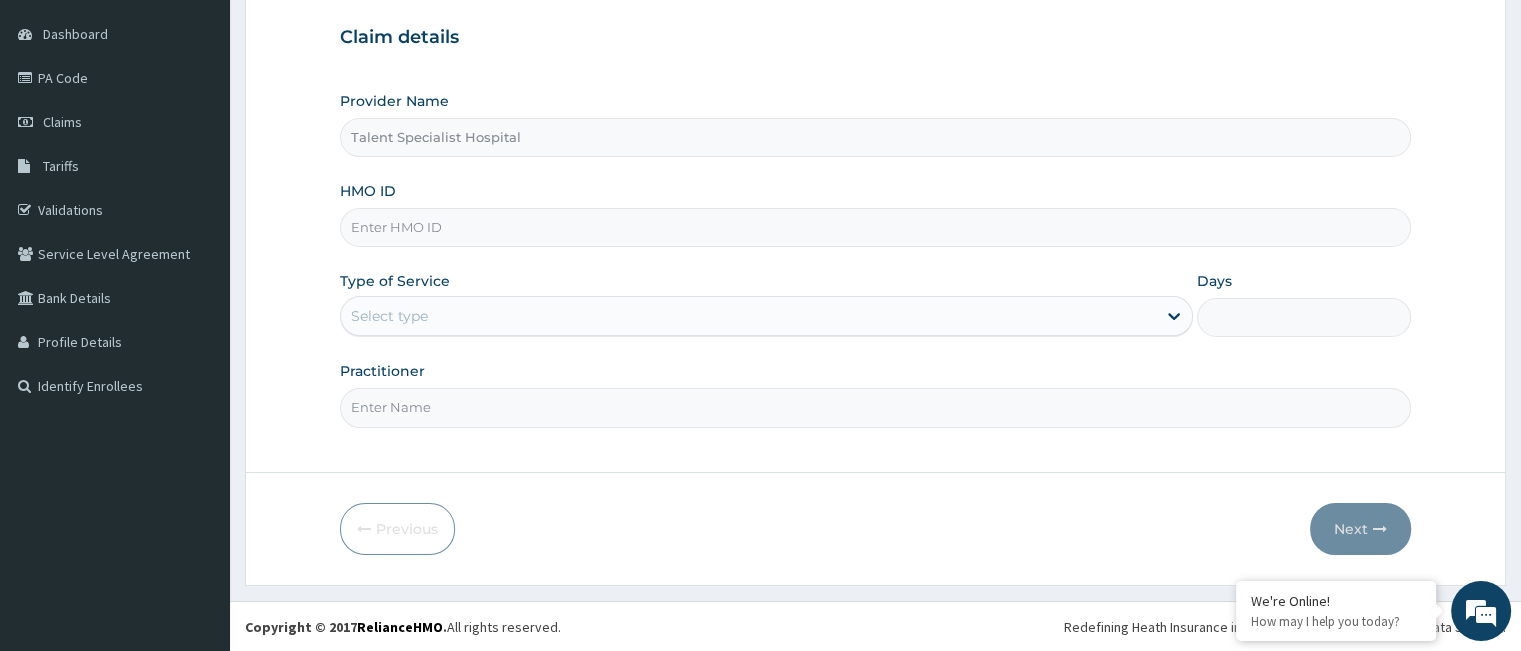 click on "HMO ID" at bounding box center (875, 227) 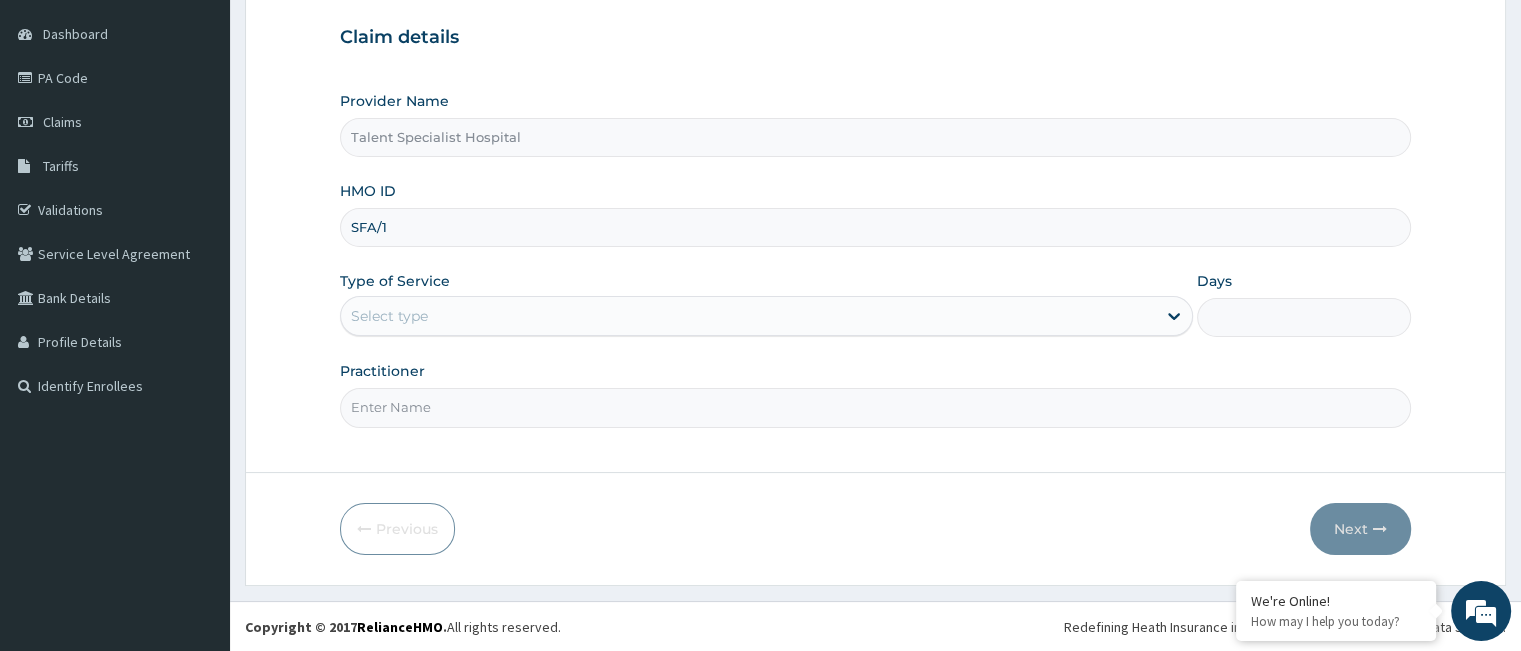 scroll, scrollTop: 0, scrollLeft: 0, axis: both 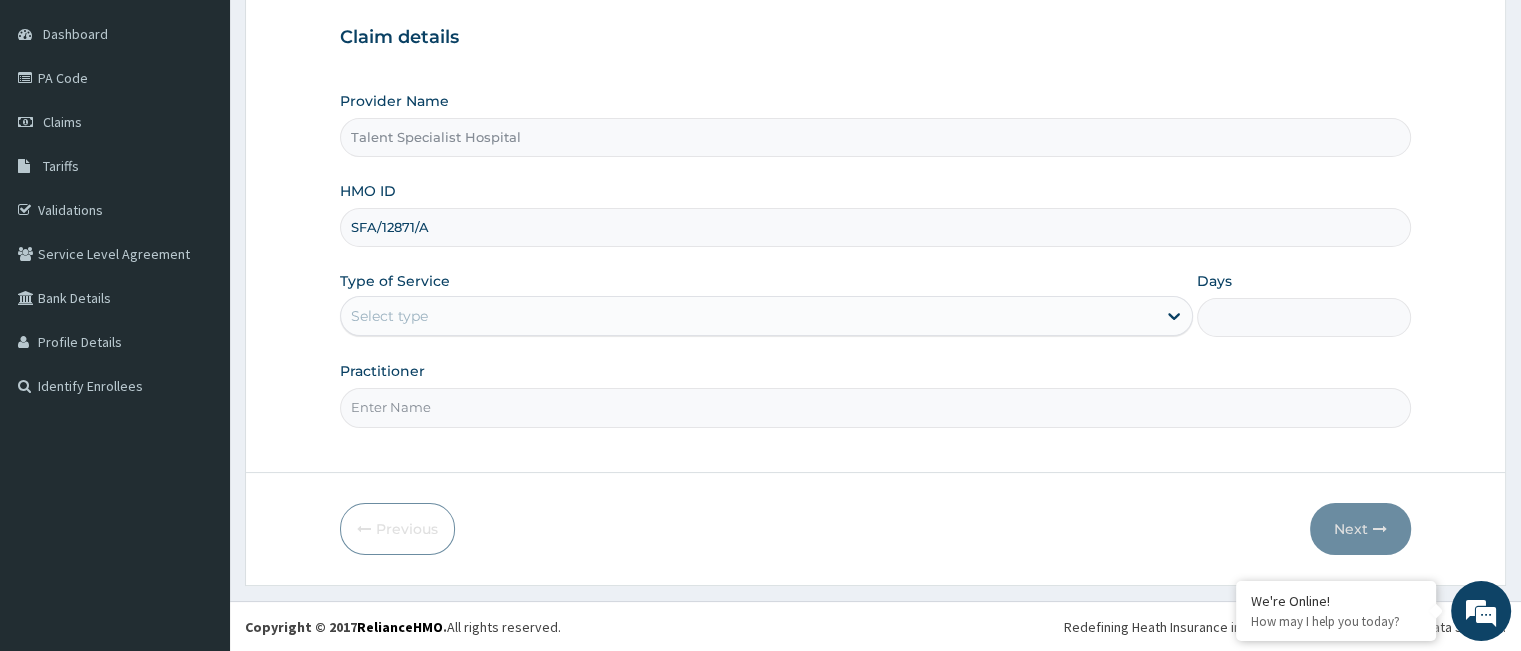type on "SFA/12871/A" 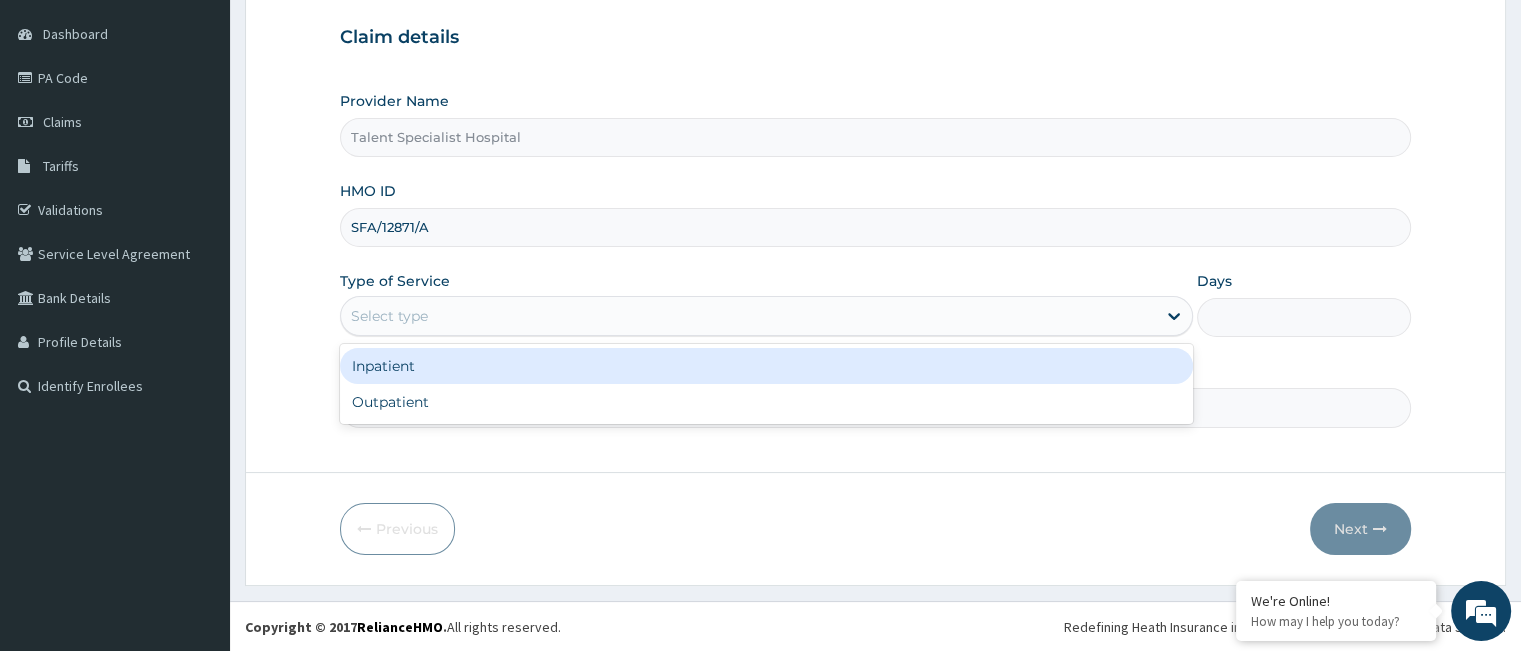 click on "Select type" at bounding box center (748, 316) 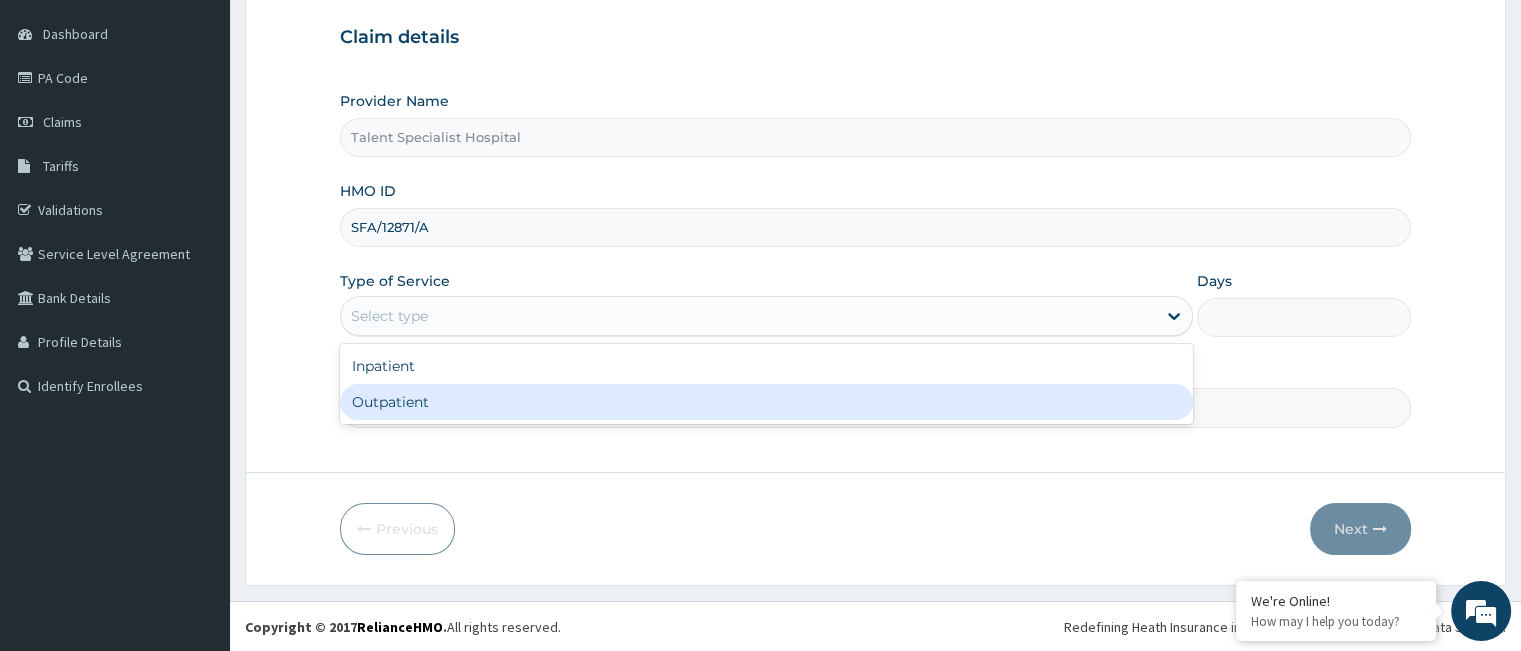 click on "Outpatient" at bounding box center [766, 402] 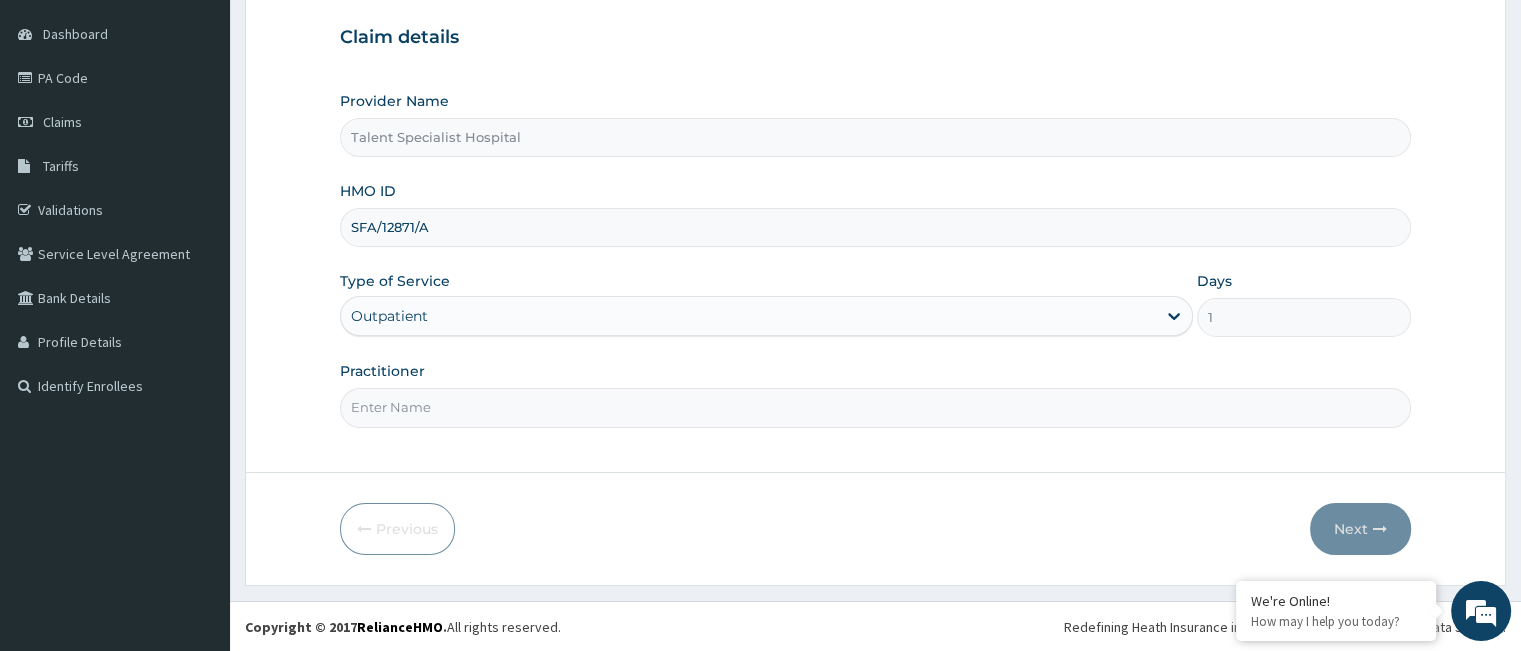 click on "Practitioner" at bounding box center (875, 407) 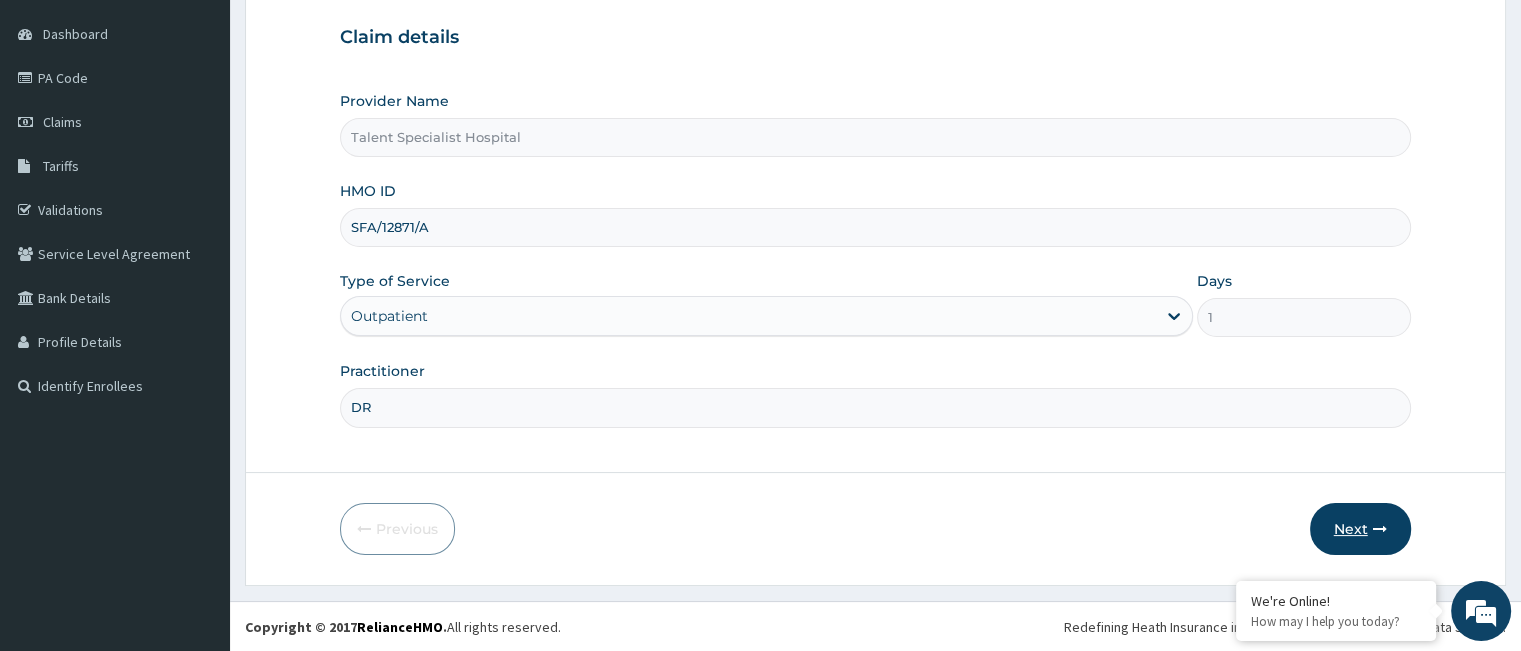 type on "DR" 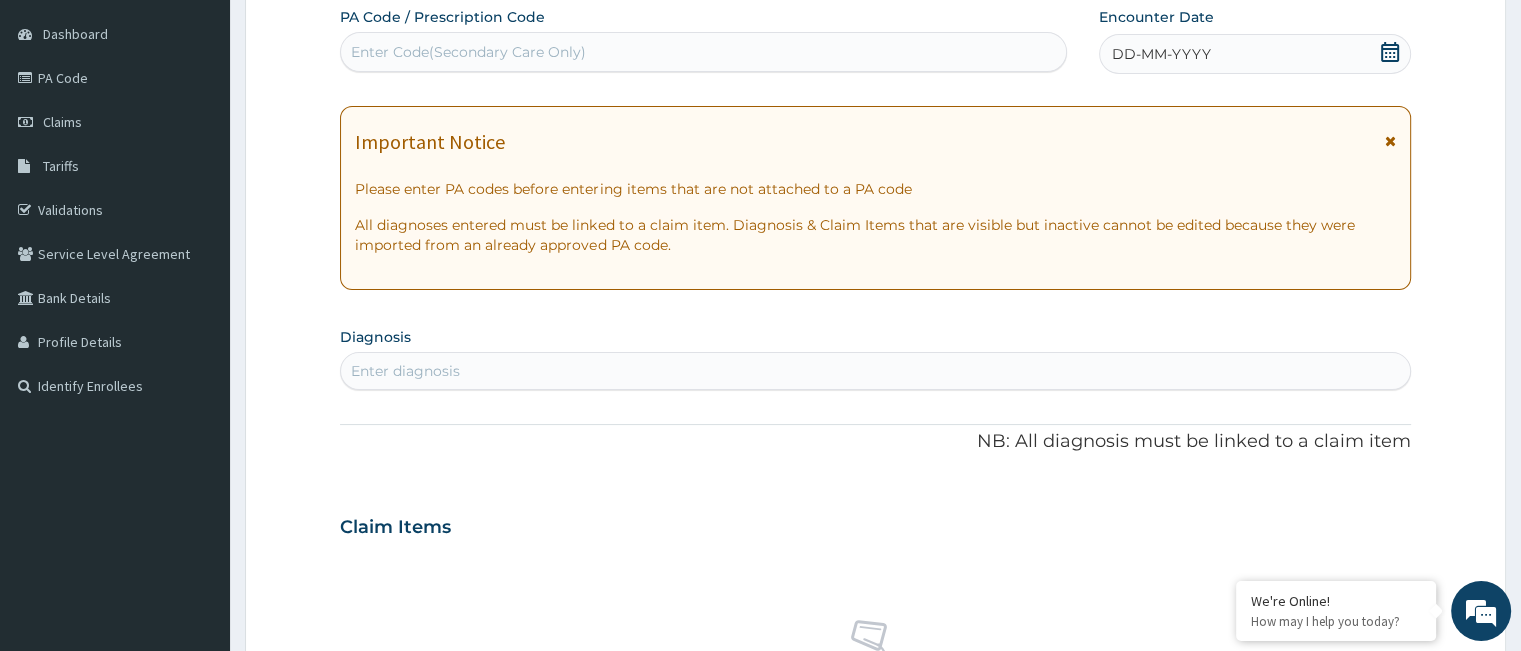 click 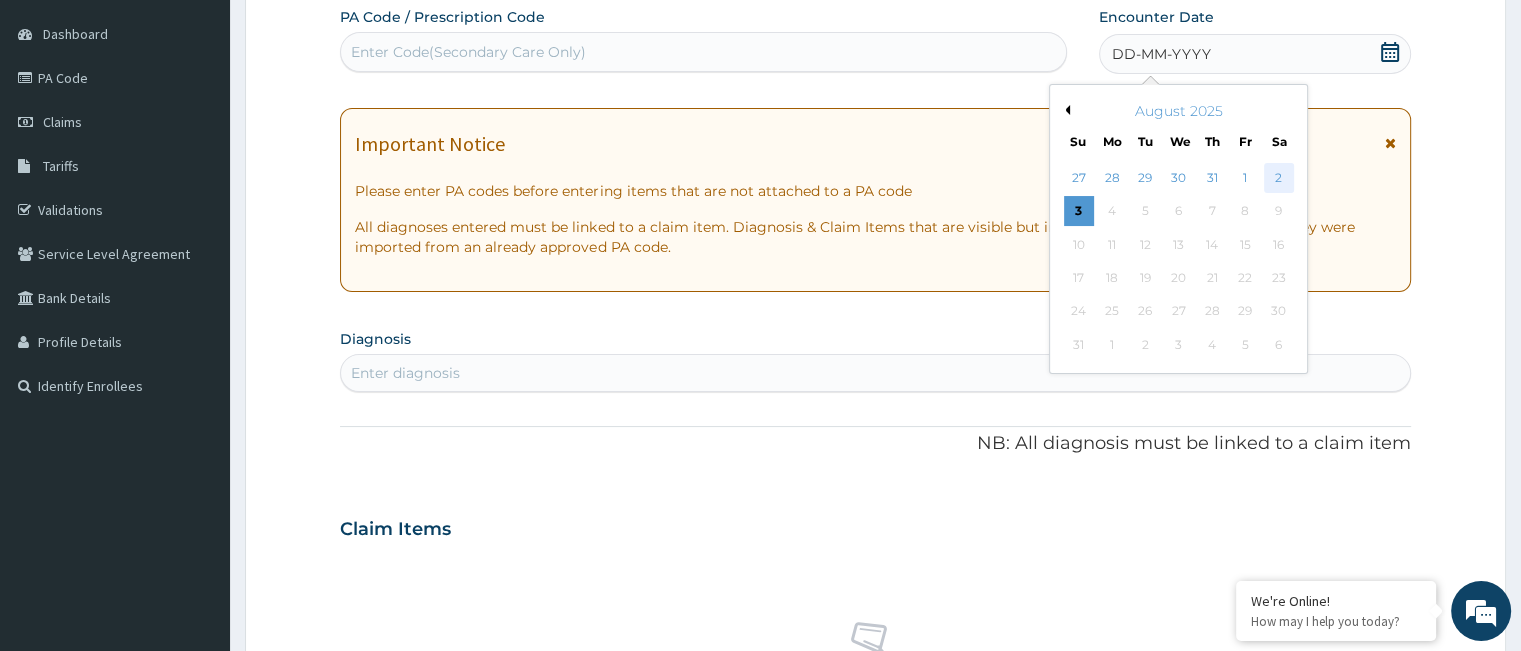 click on "2" at bounding box center [1279, 178] 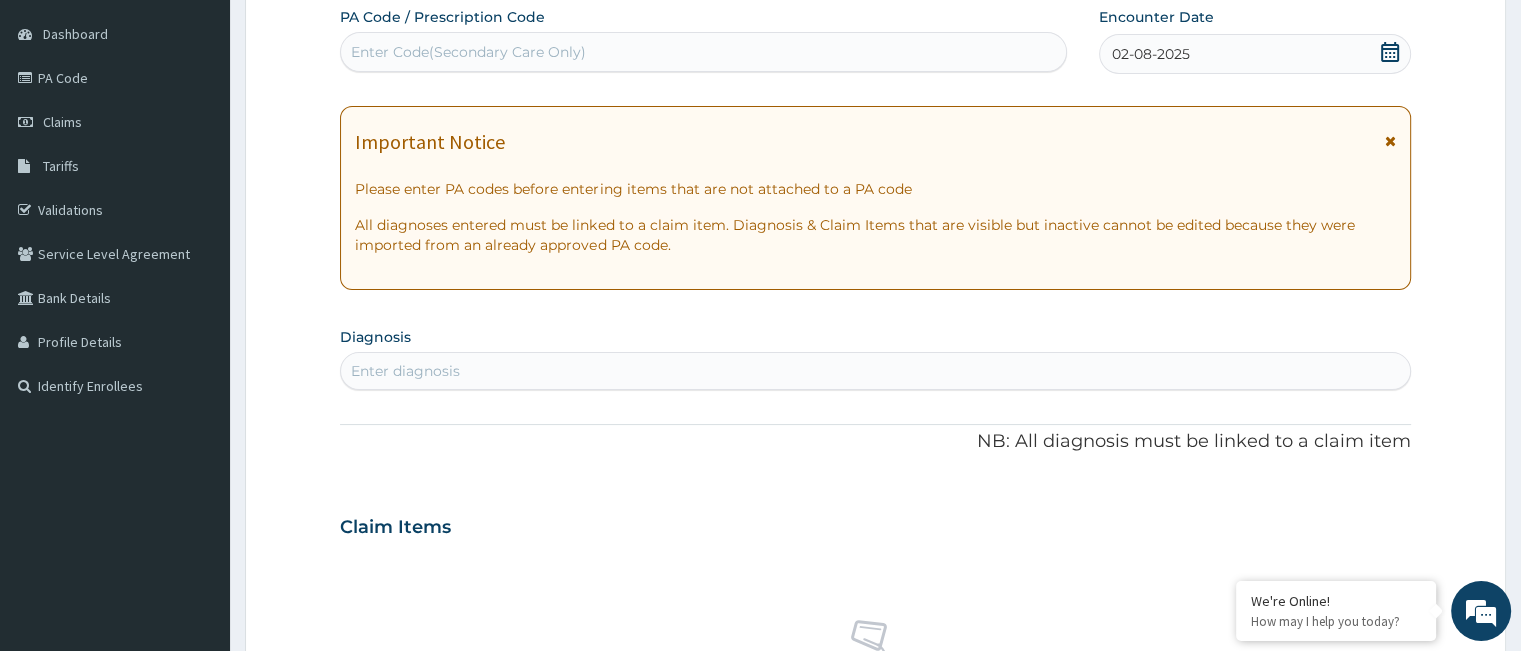 click on "Enter Code(Secondary Care Only)" at bounding box center (703, 52) 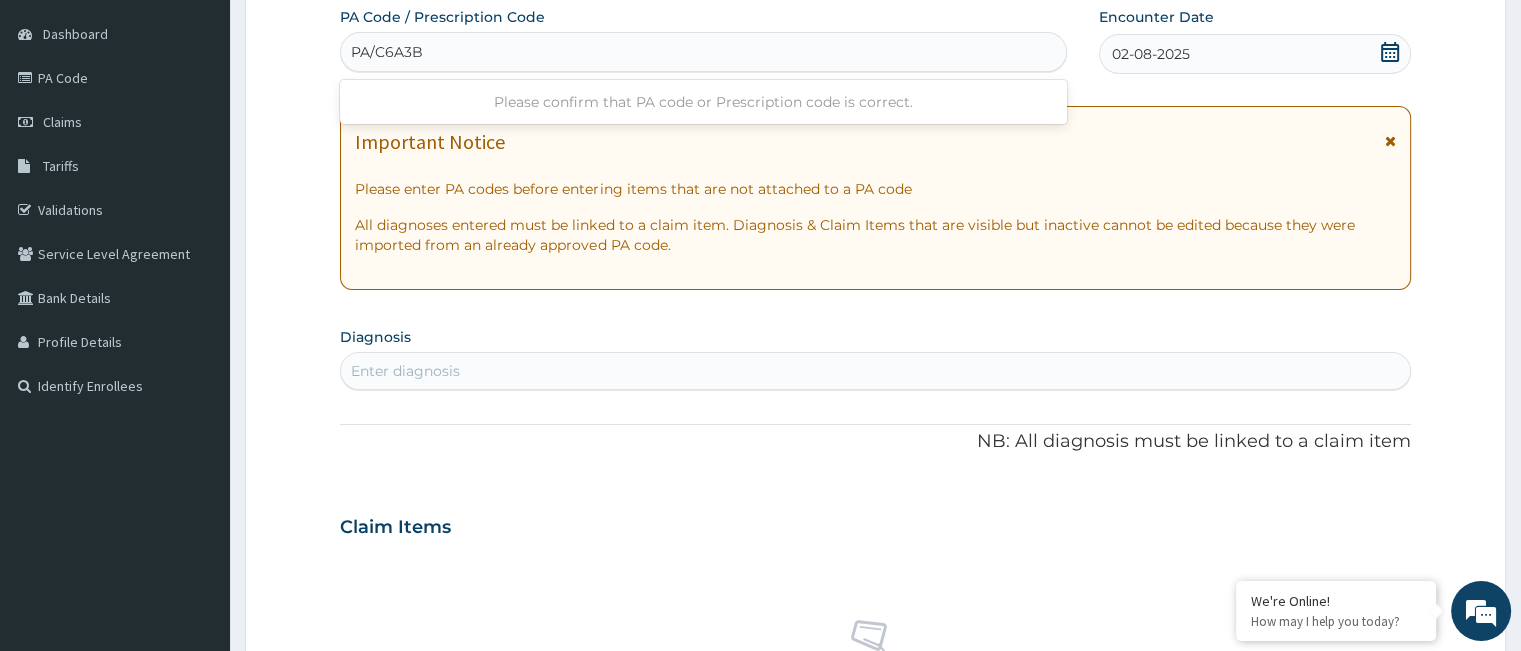 type on "PA/C6A3B4" 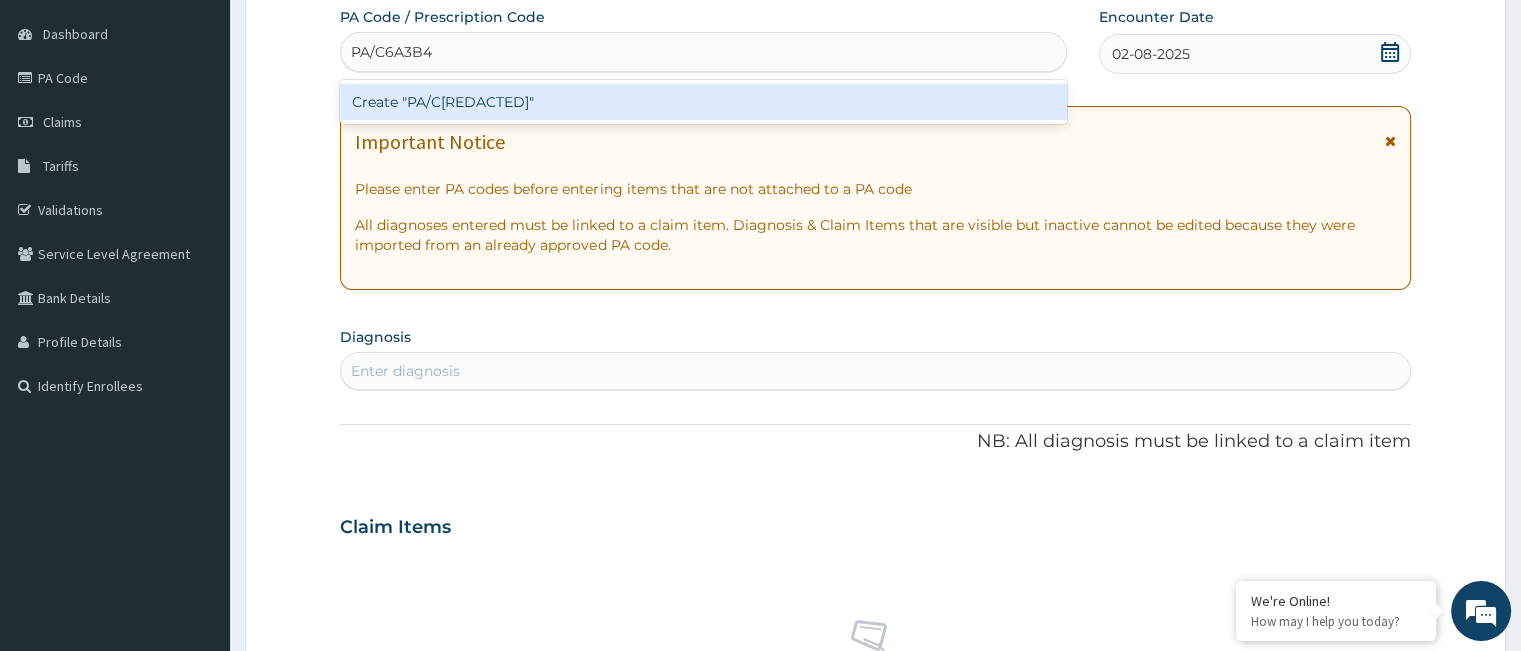 click on "Create "PA/C[REDACTED]"" at bounding box center [703, 102] 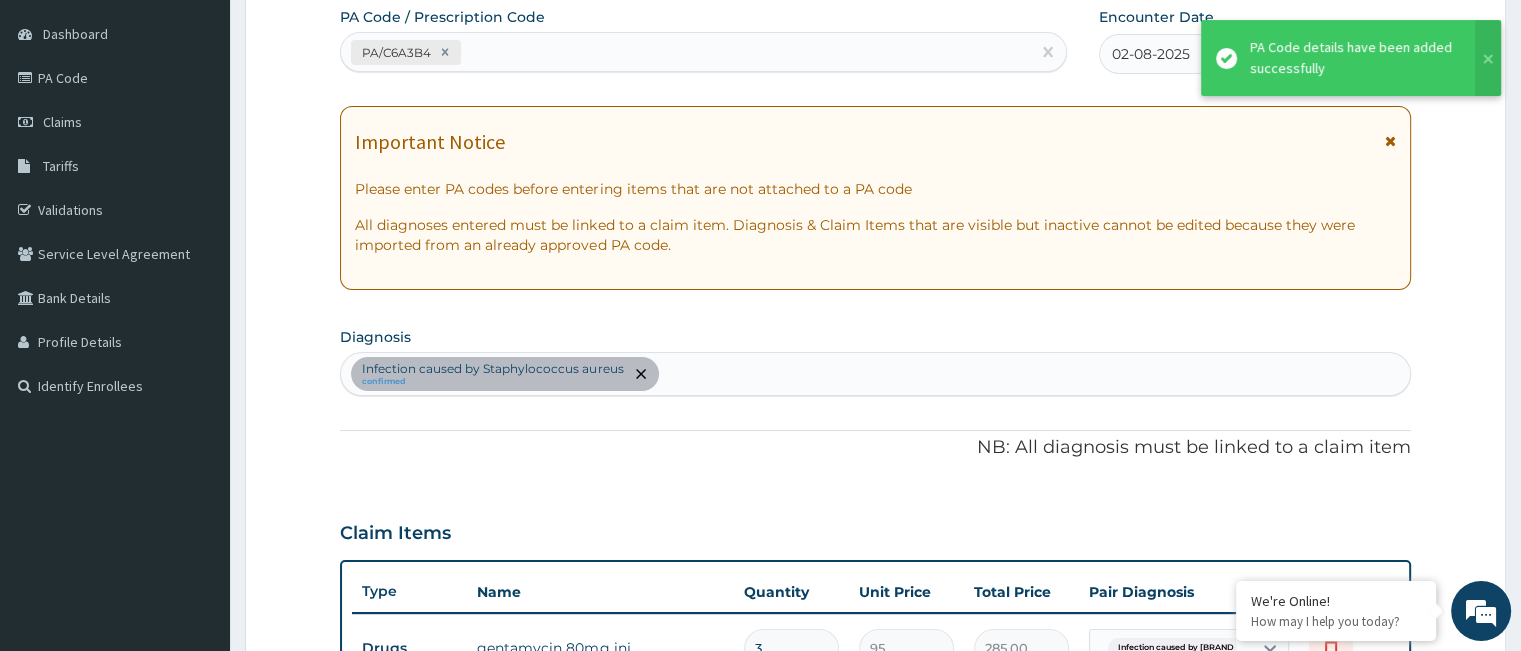 scroll, scrollTop: 642, scrollLeft: 0, axis: vertical 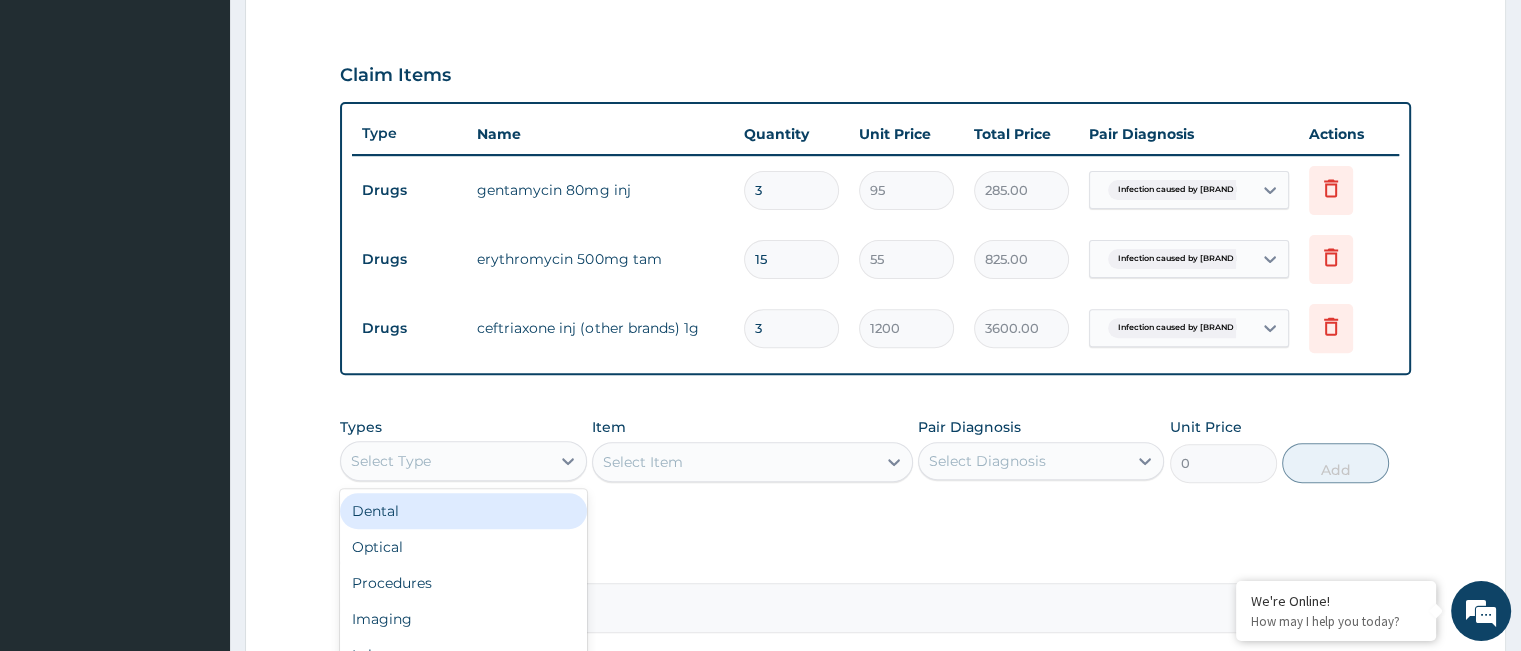 click on "Select Type" at bounding box center (445, 461) 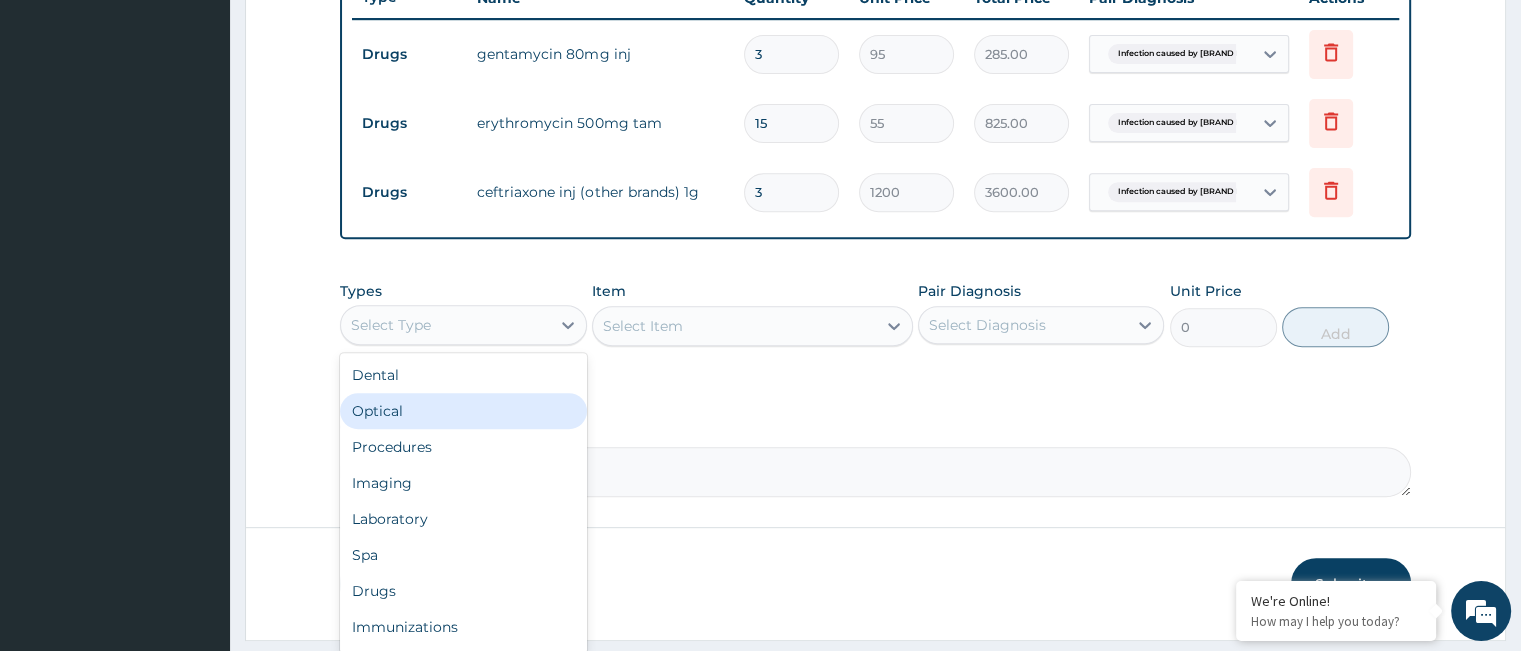scroll, scrollTop: 781, scrollLeft: 0, axis: vertical 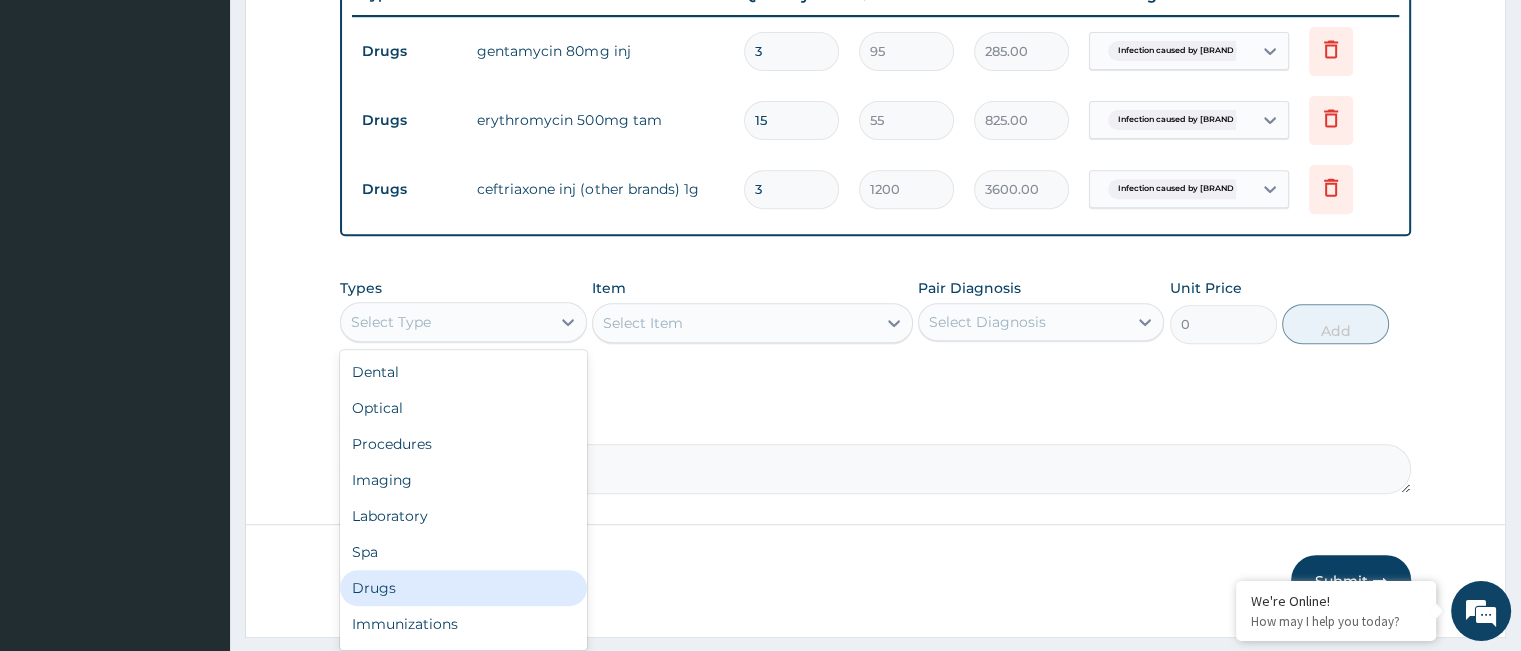 click on "Drugs" at bounding box center (463, 588) 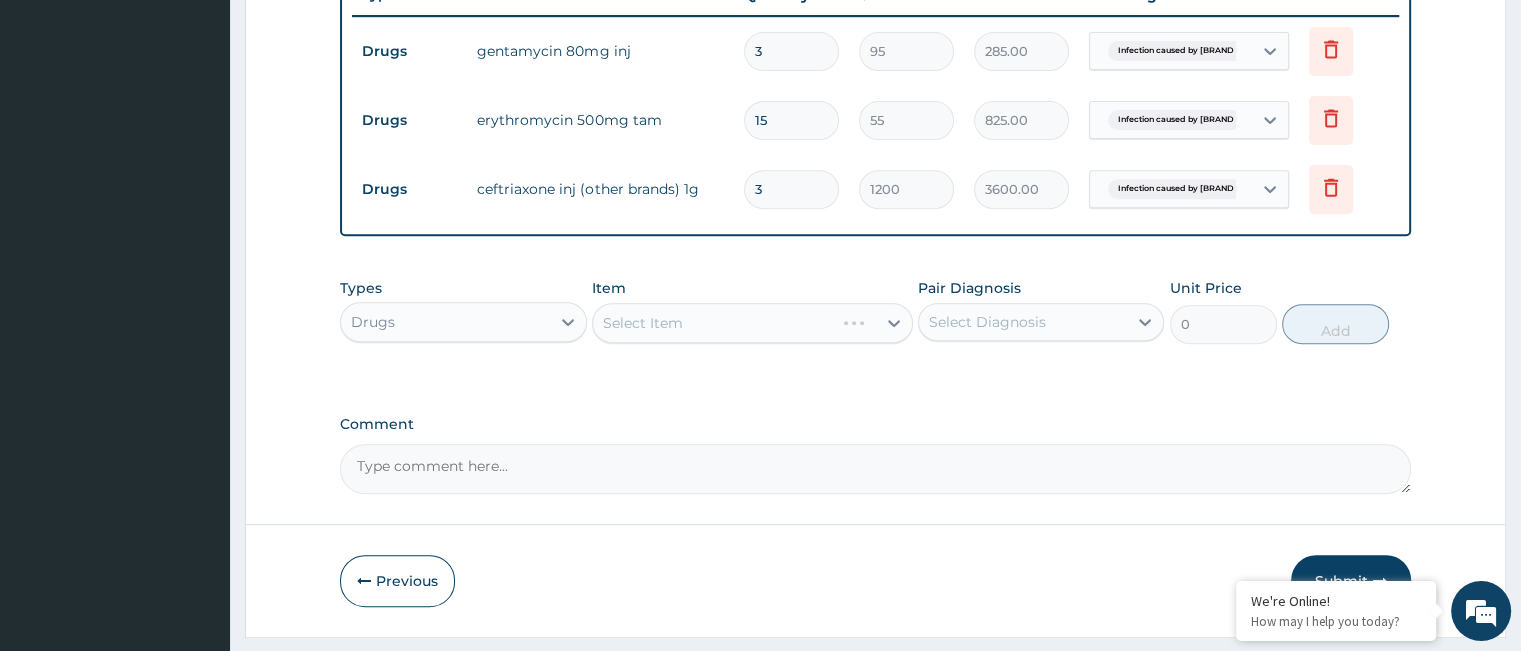 click on "Select Item" at bounding box center [752, 323] 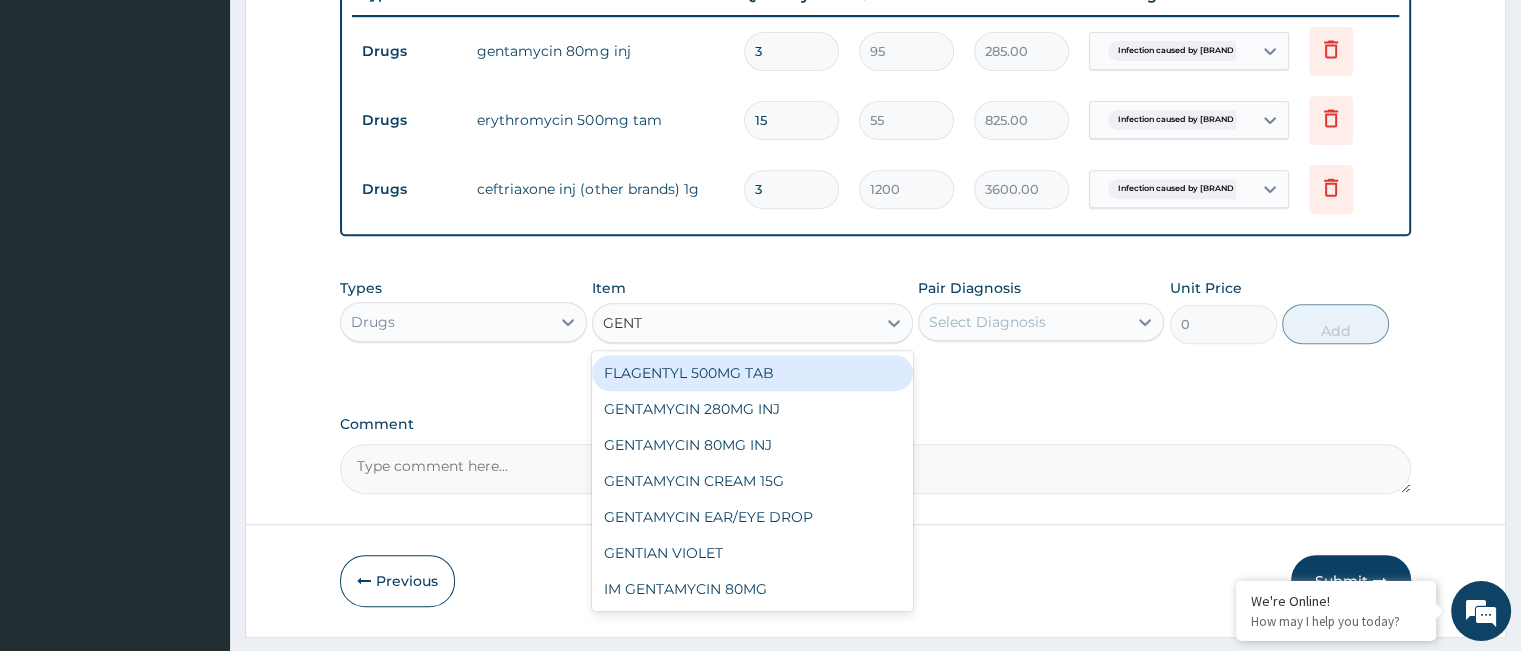 type on "GENTA" 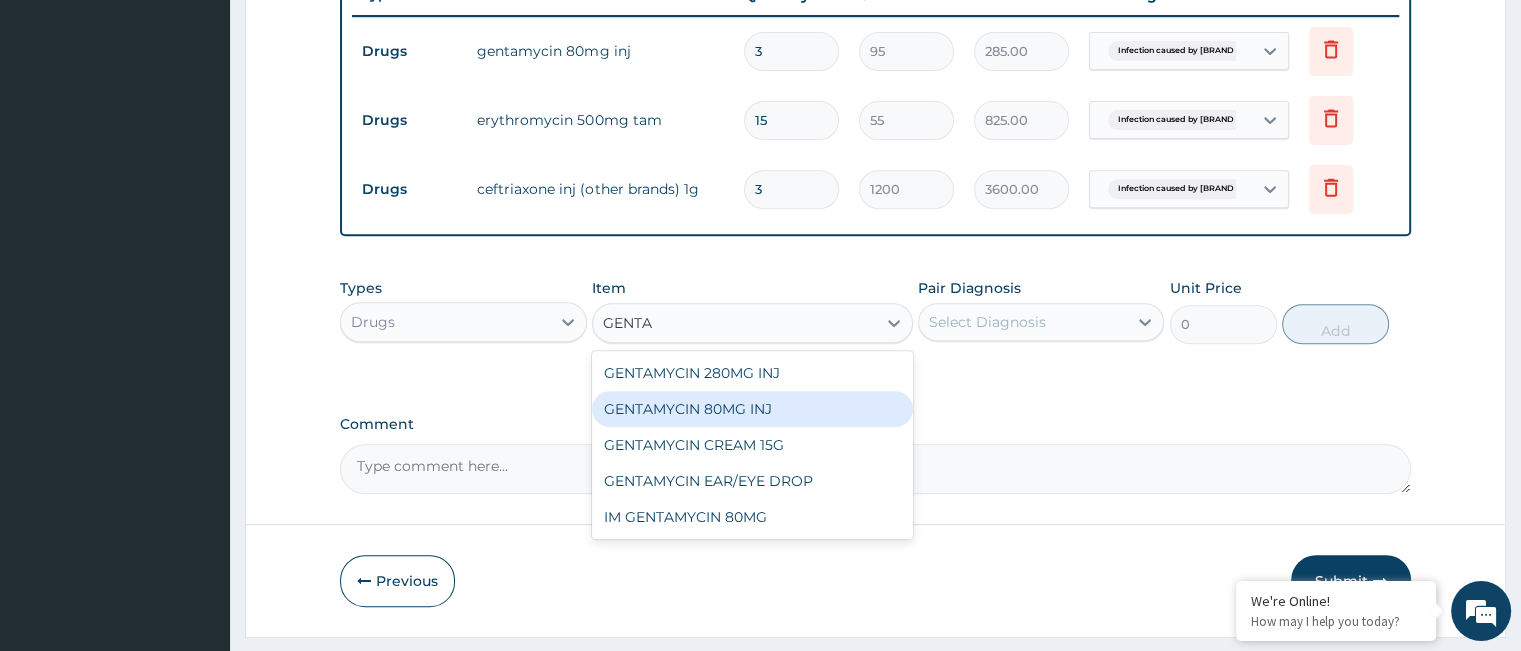 click on "GENTAMYCIN 80MG INJ" at bounding box center (752, 409) 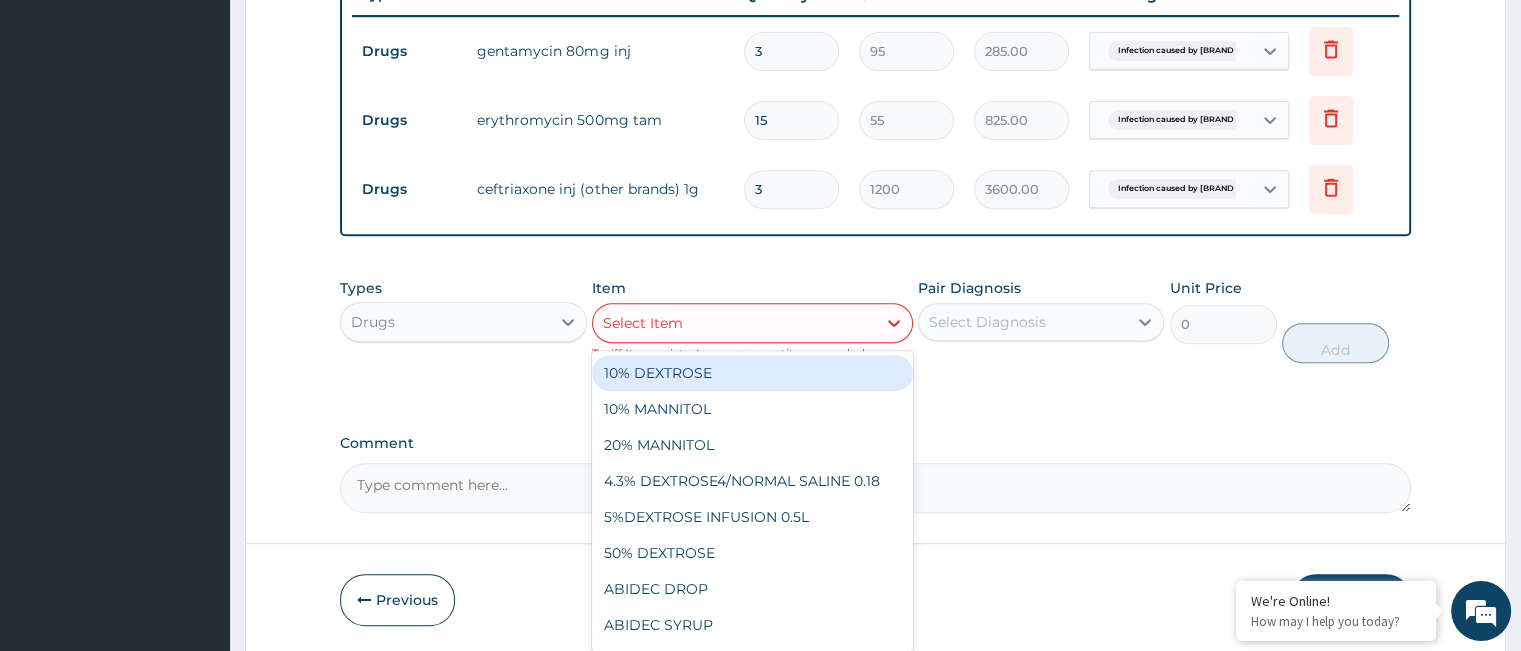 click on "Select Item" at bounding box center [734, 323] 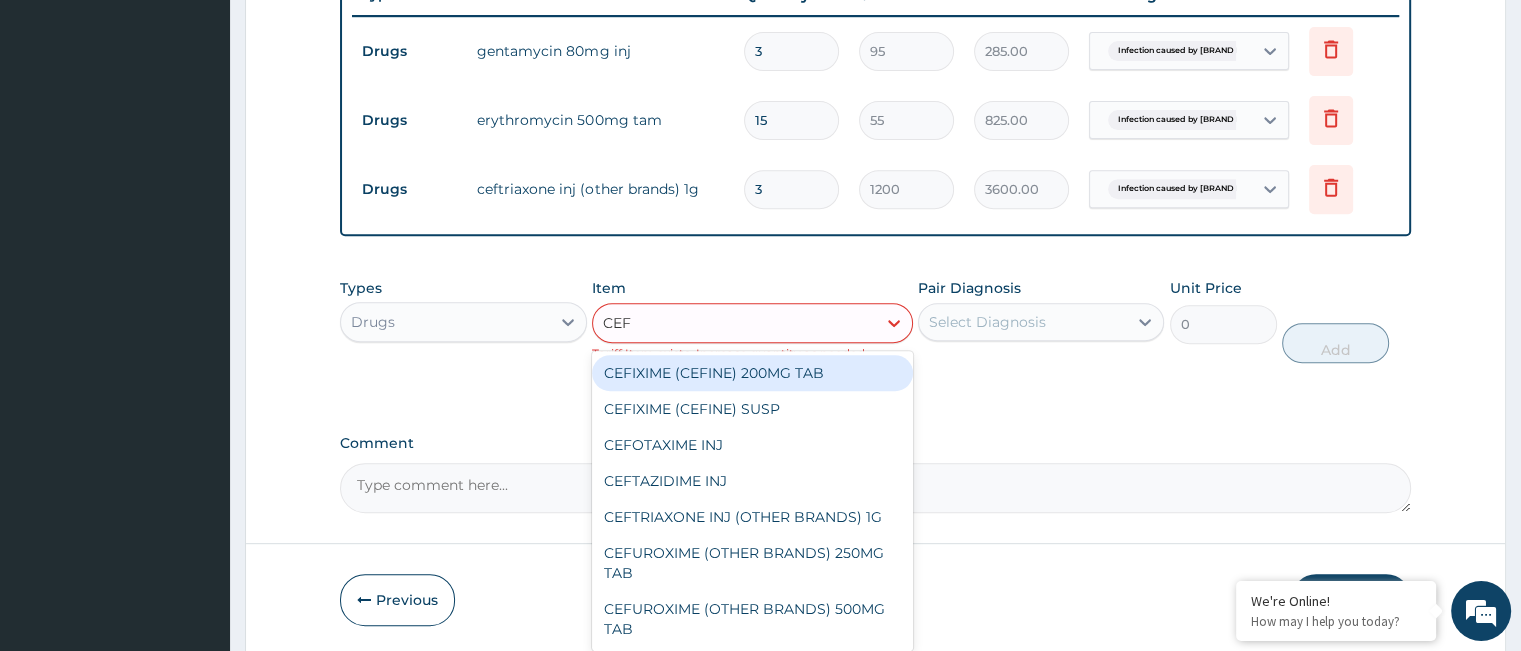 type on "CEFT" 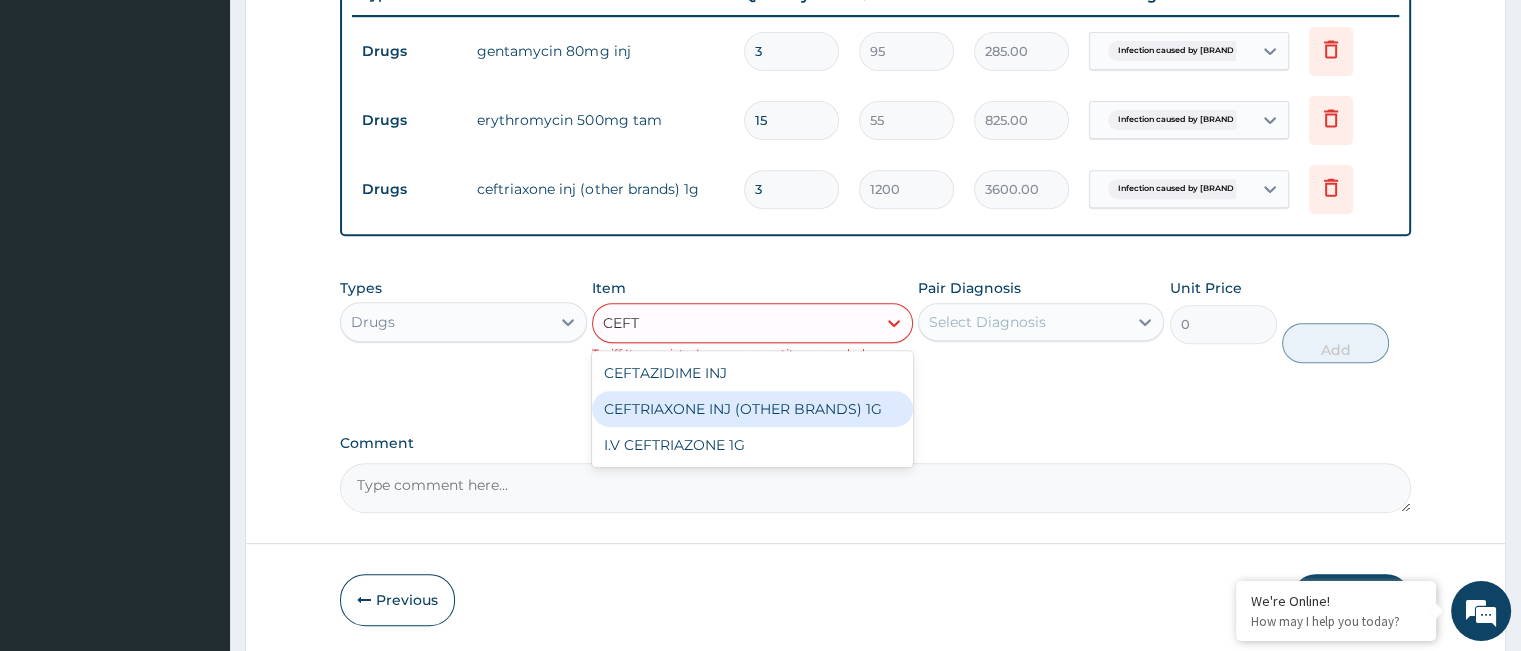 click on "CEFTRIAXONE INJ (OTHER BRANDS) 1G" at bounding box center [752, 409] 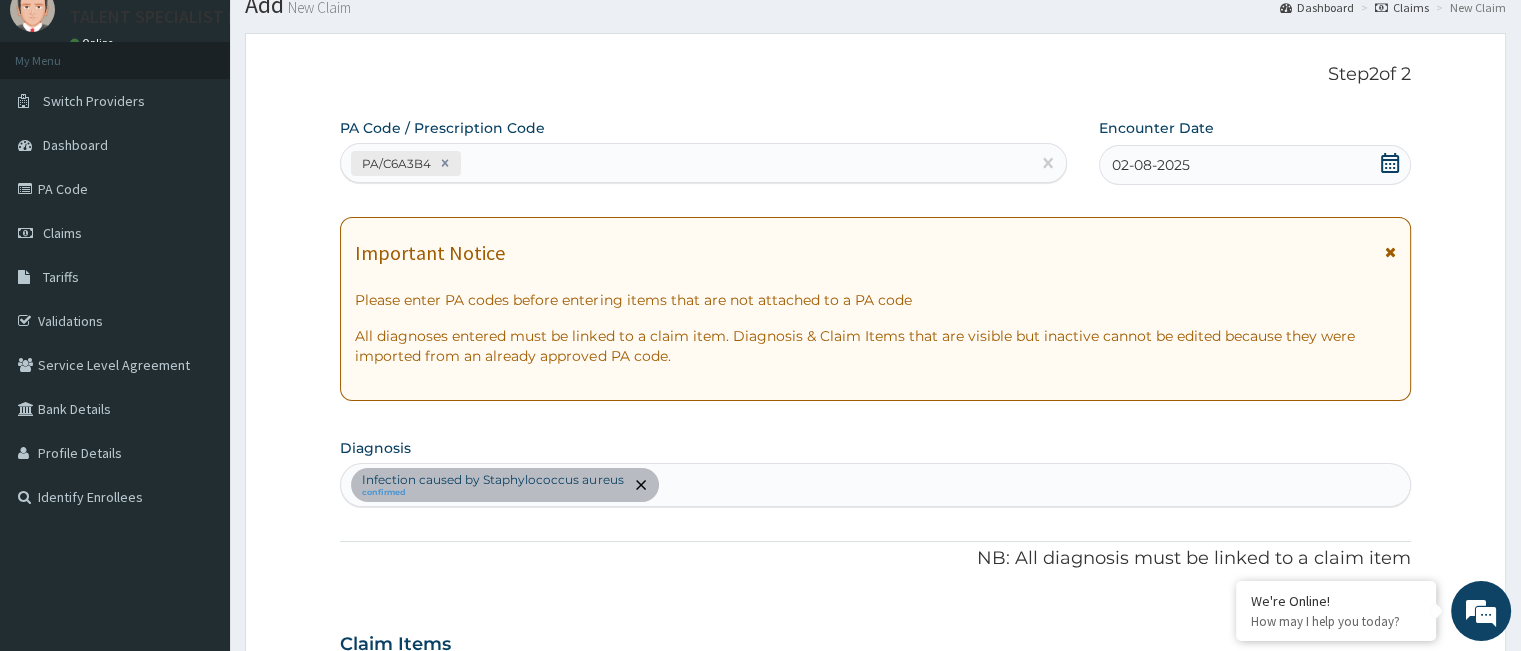 scroll, scrollTop: 0, scrollLeft: 0, axis: both 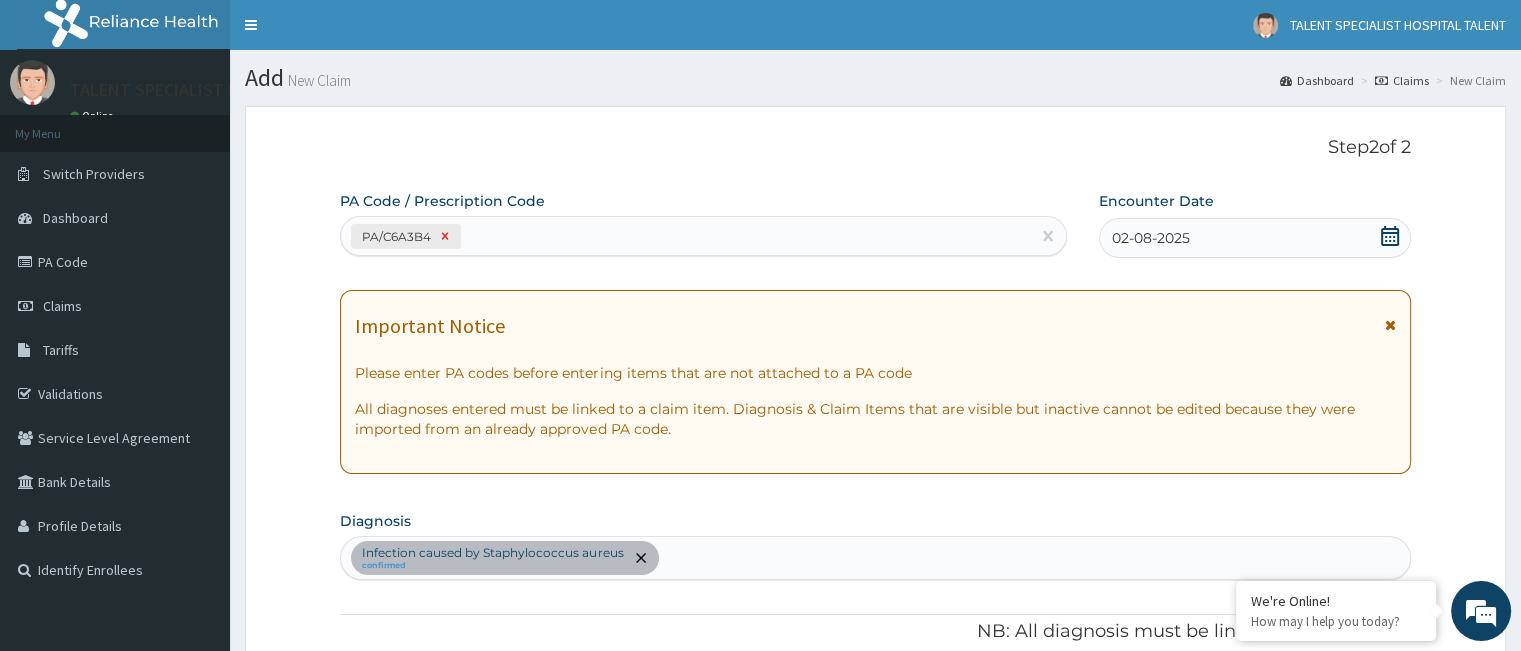 click 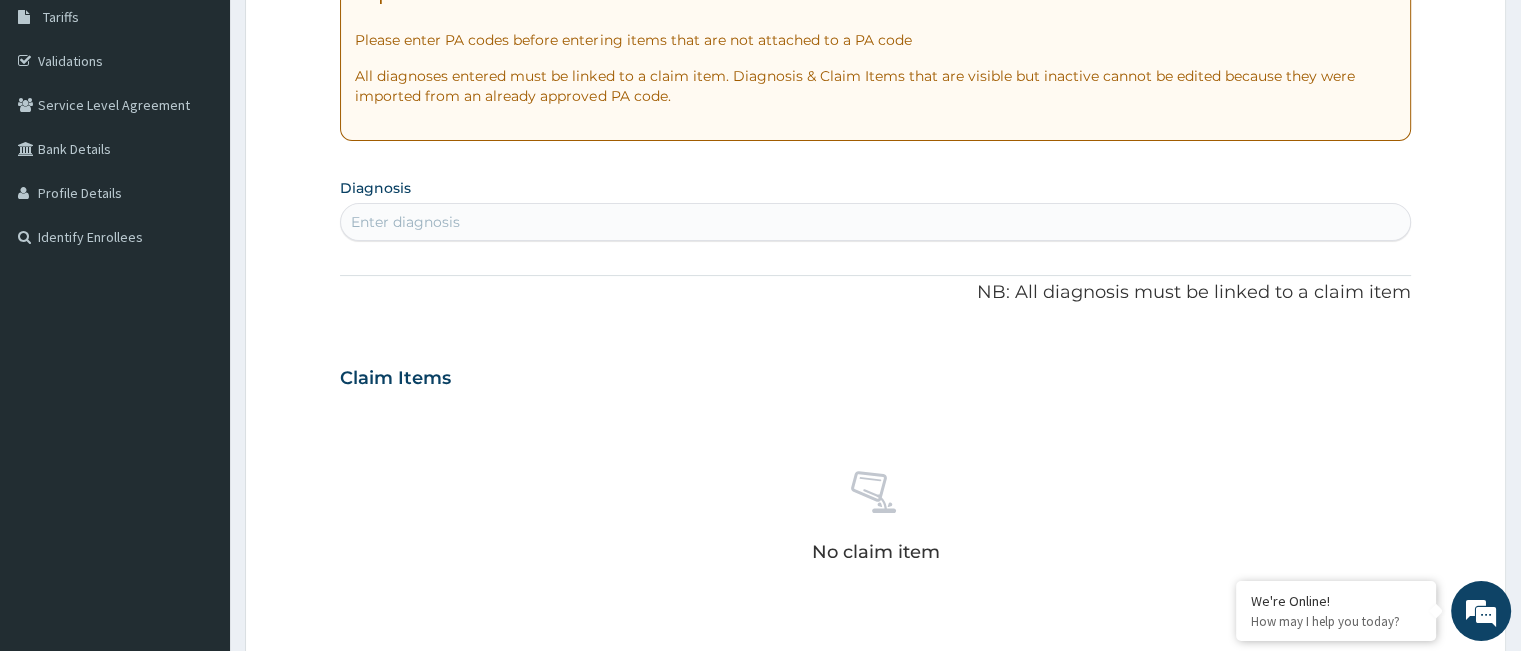 scroll, scrollTop: 375, scrollLeft: 0, axis: vertical 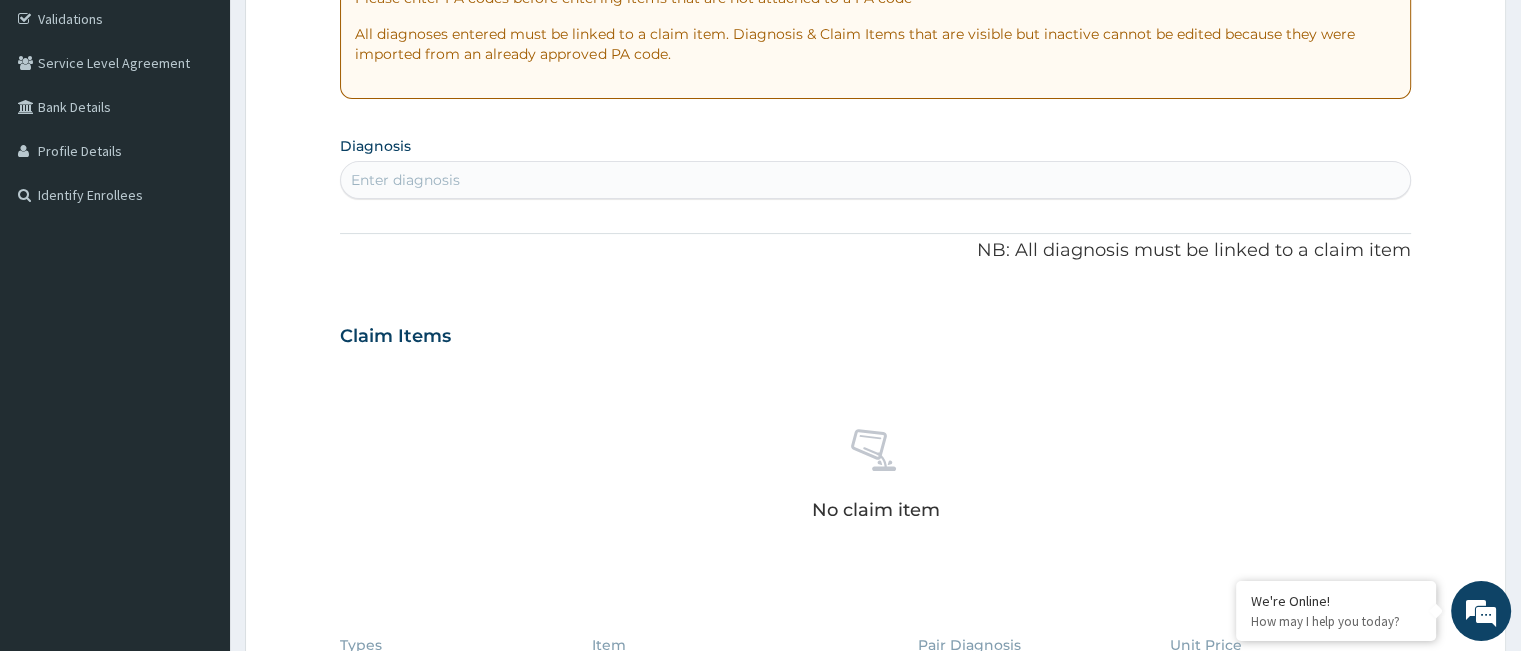 click on "Enter diagnosis" at bounding box center (875, 180) 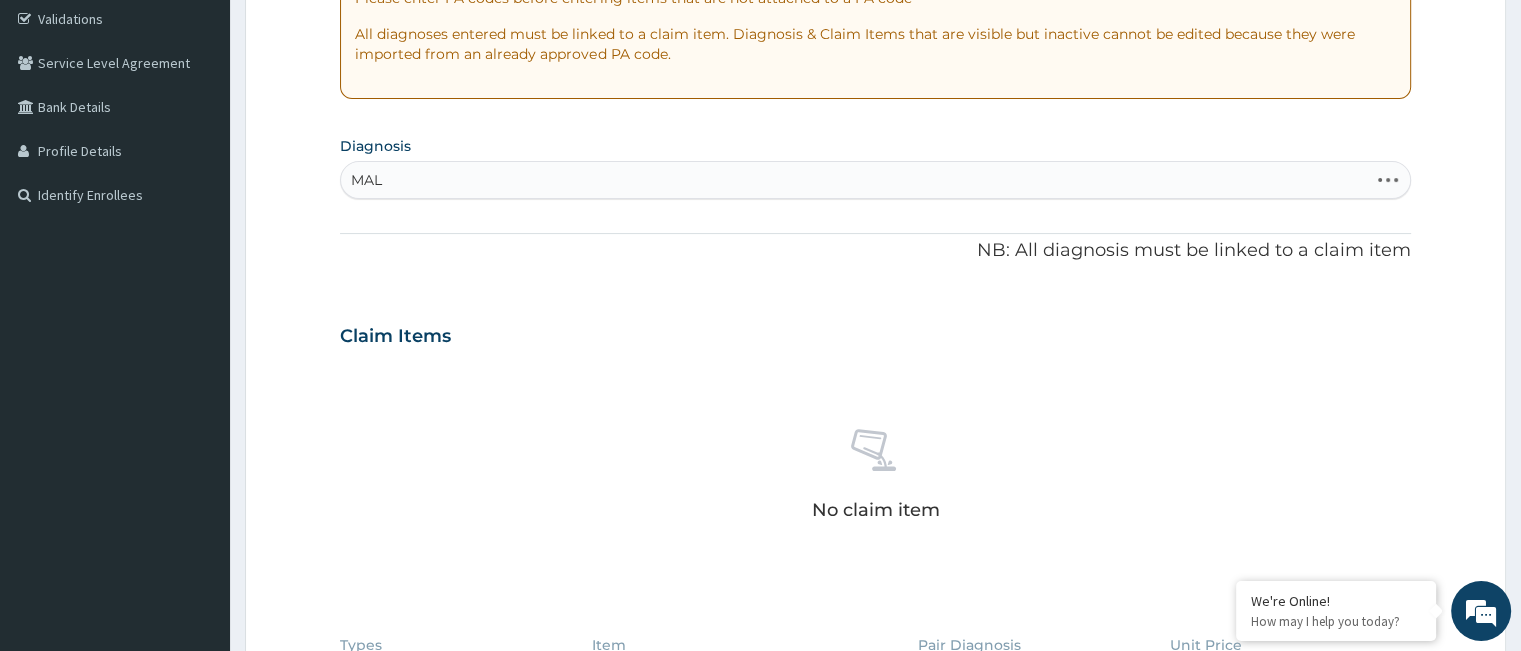 type on "MALA" 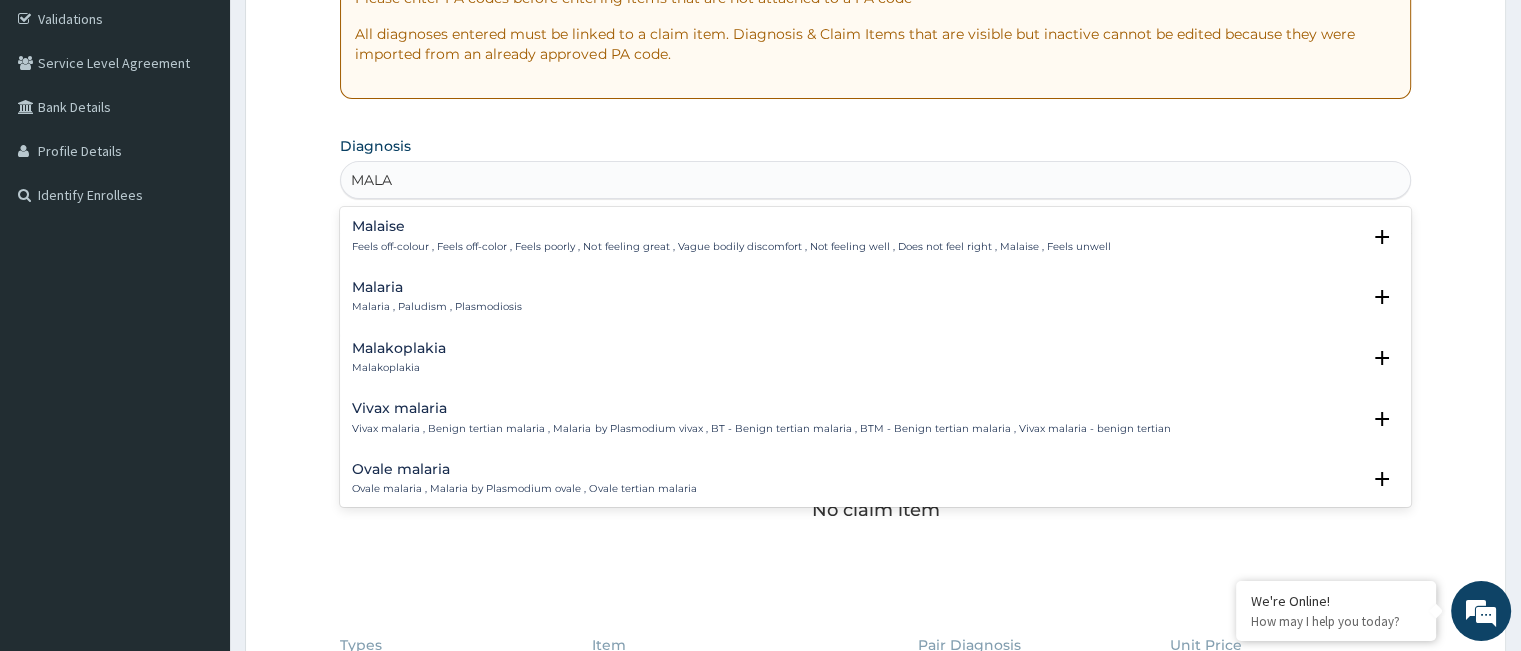 click on "Malaria Malaria , Paludism , Plasmodiosis" at bounding box center (875, 297) 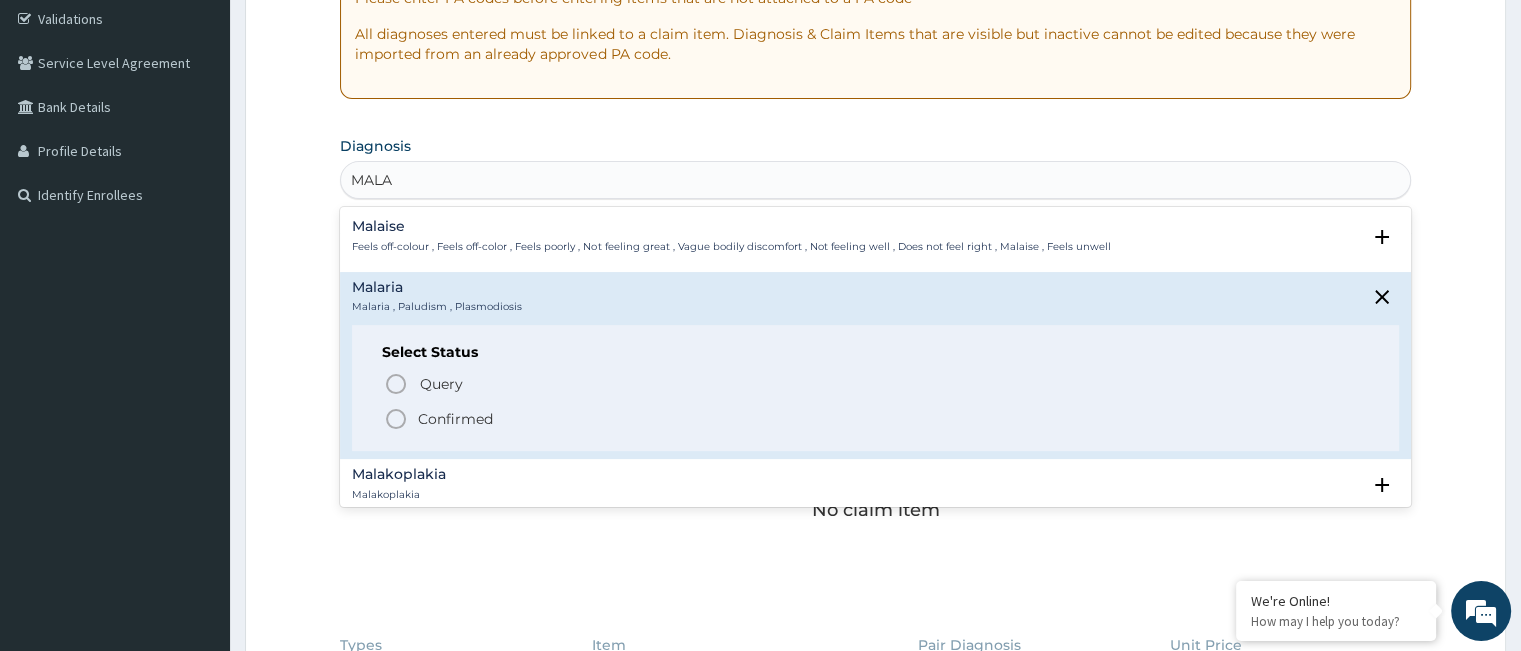 click 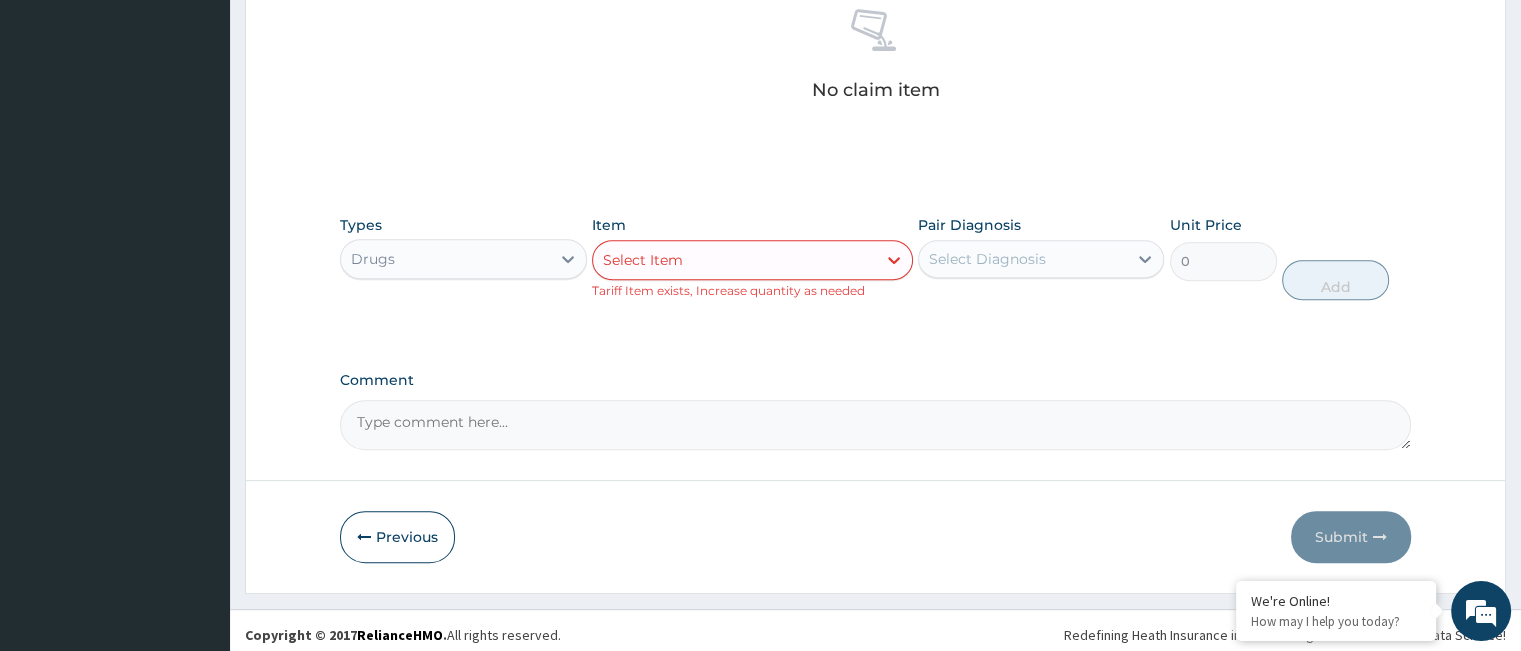 scroll, scrollTop: 808, scrollLeft: 0, axis: vertical 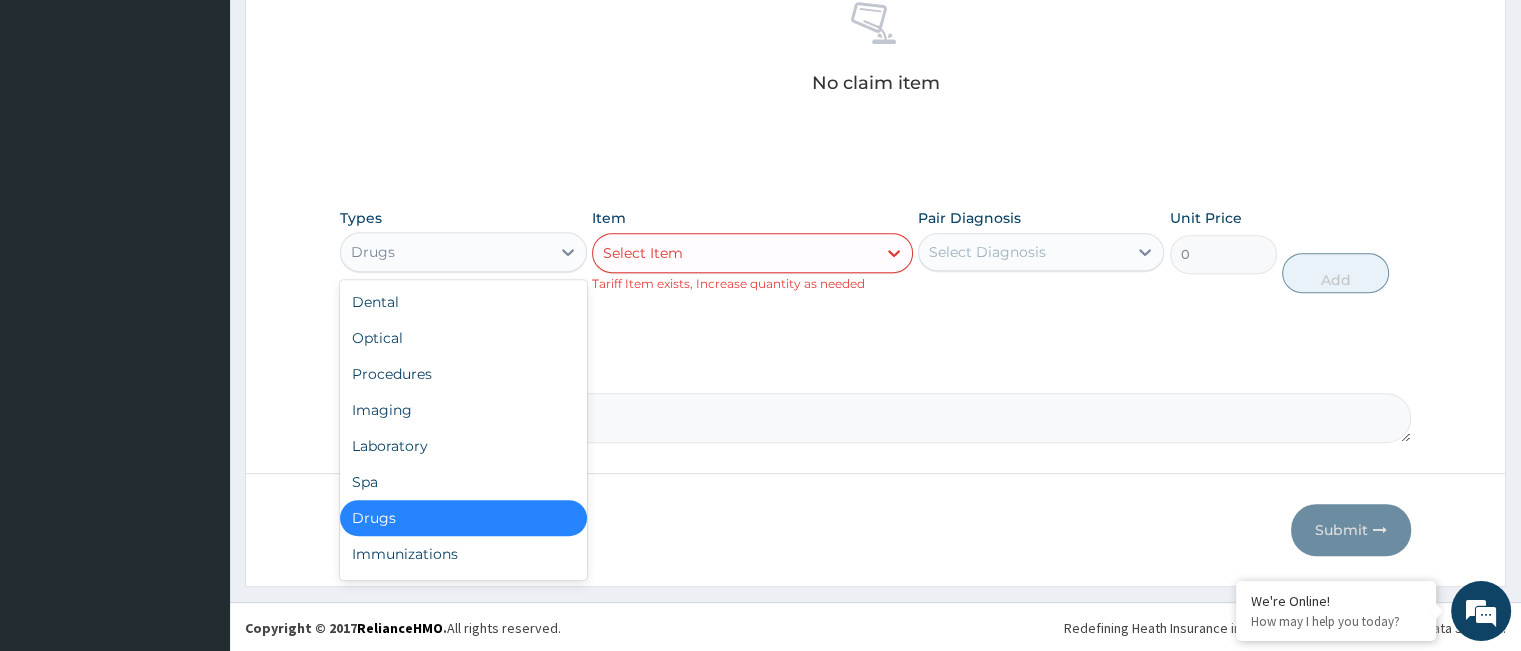 click on "Drugs" at bounding box center [445, 252] 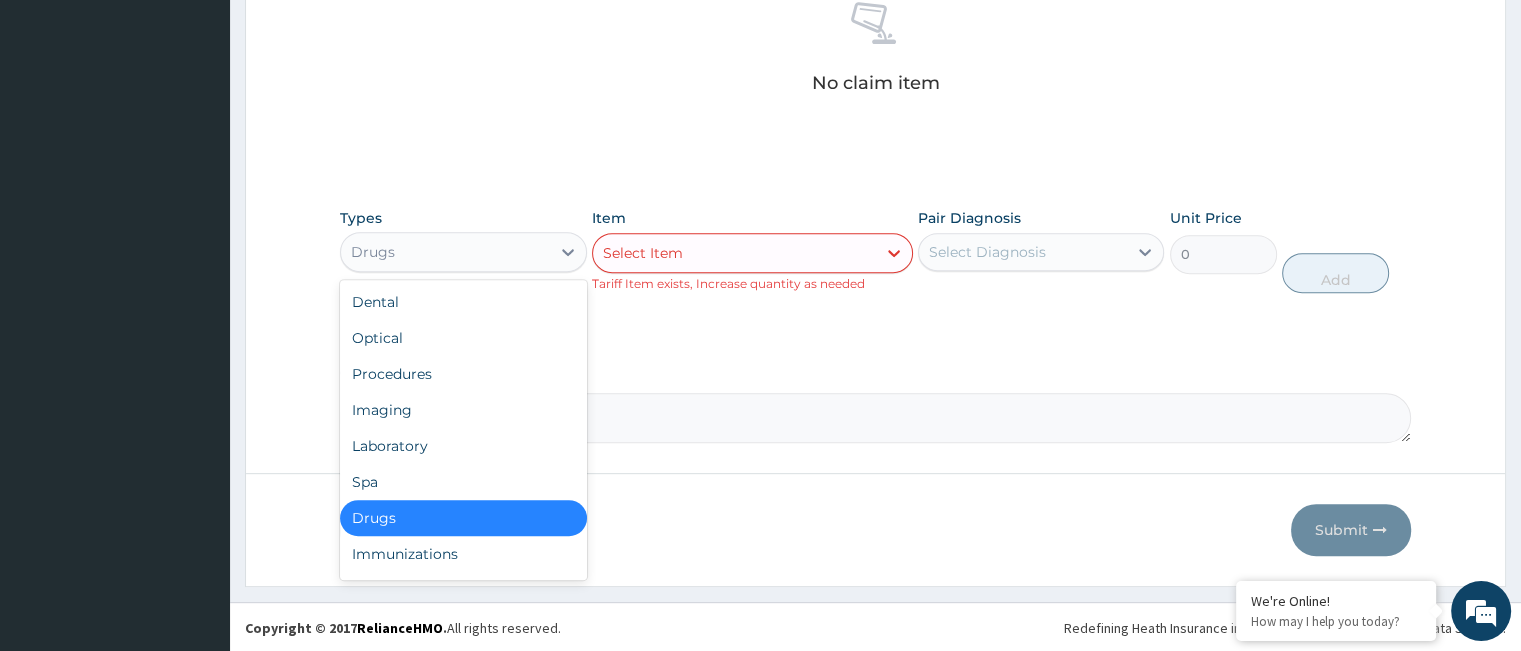 click on "Drugs" at bounding box center [463, 518] 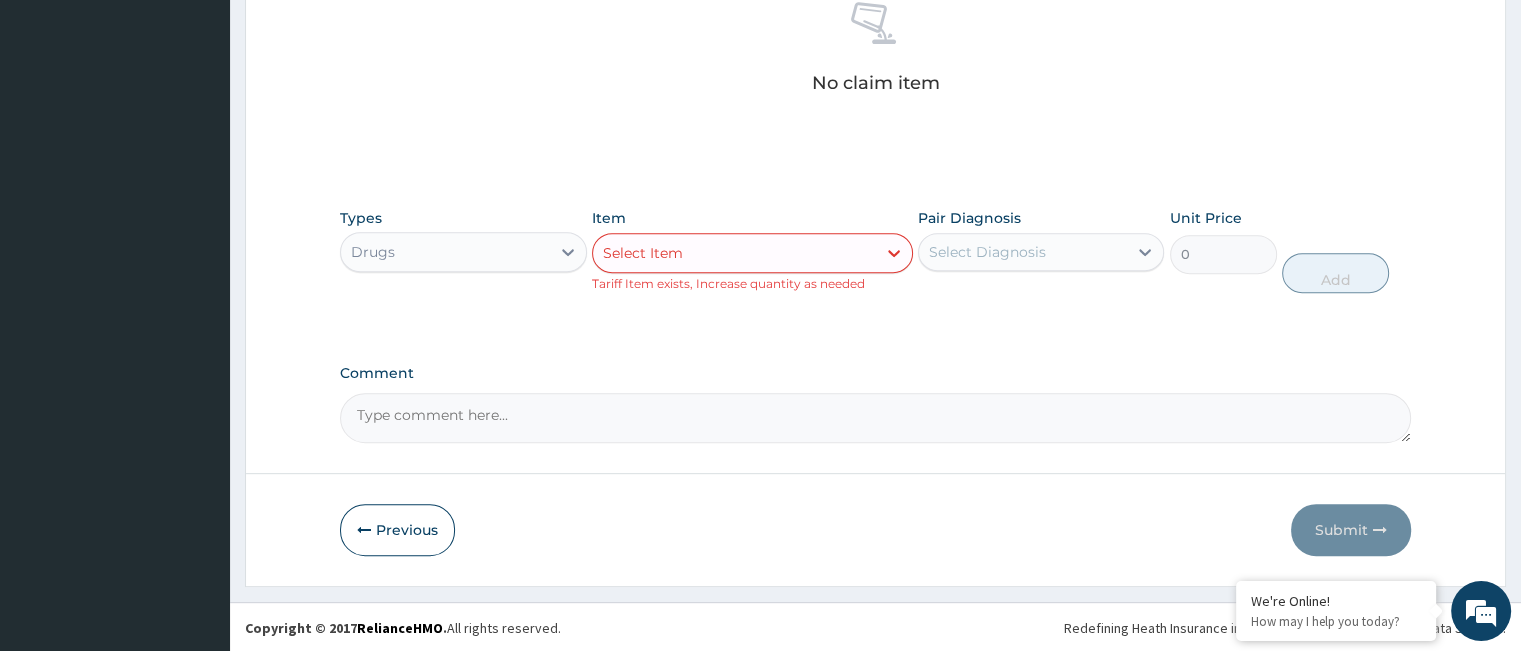 click on "Select Item" at bounding box center [734, 253] 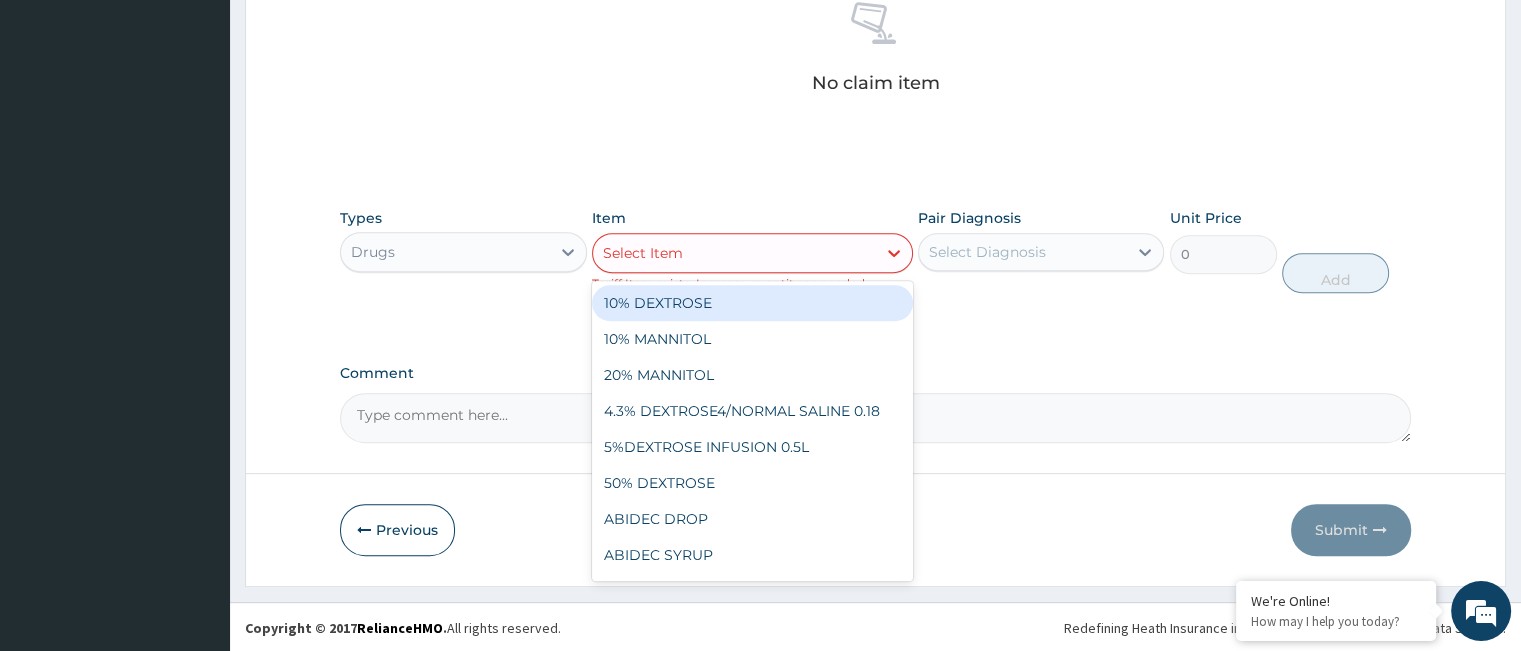 type on "G" 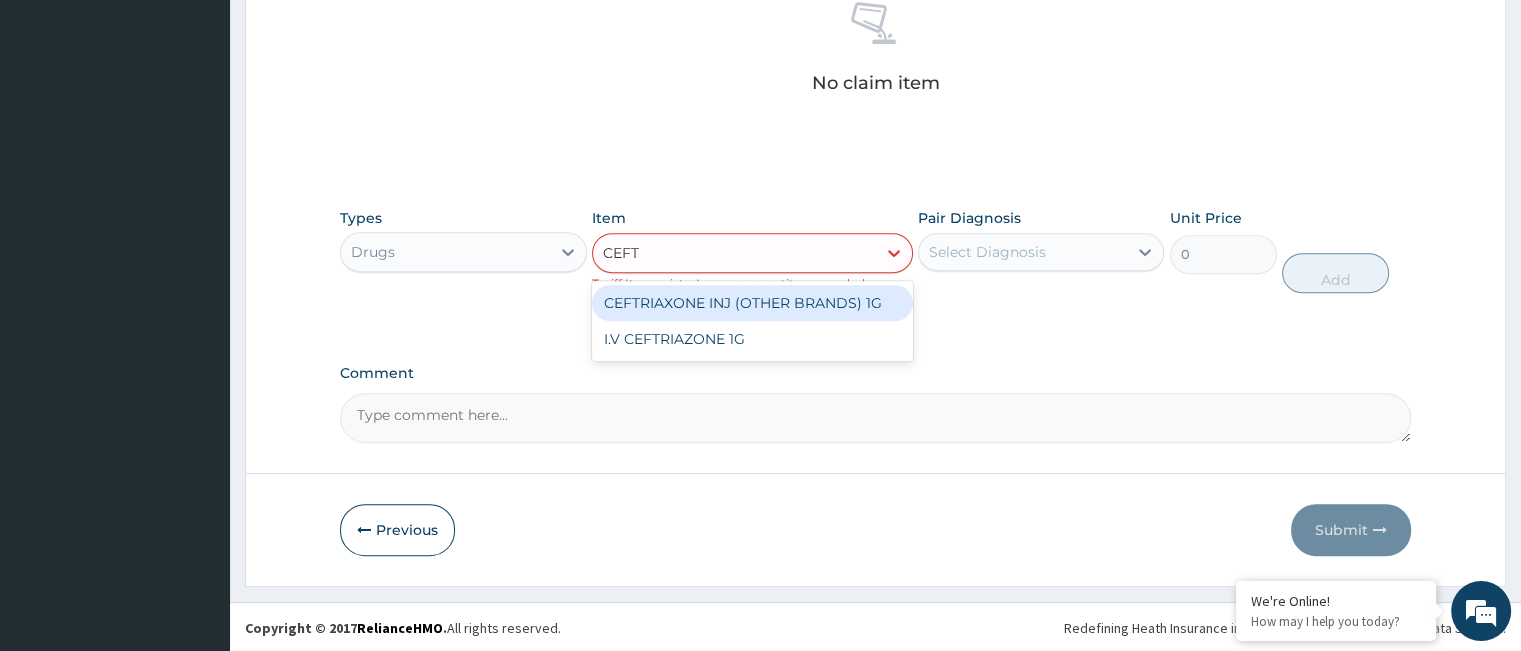 type on "CEFTR" 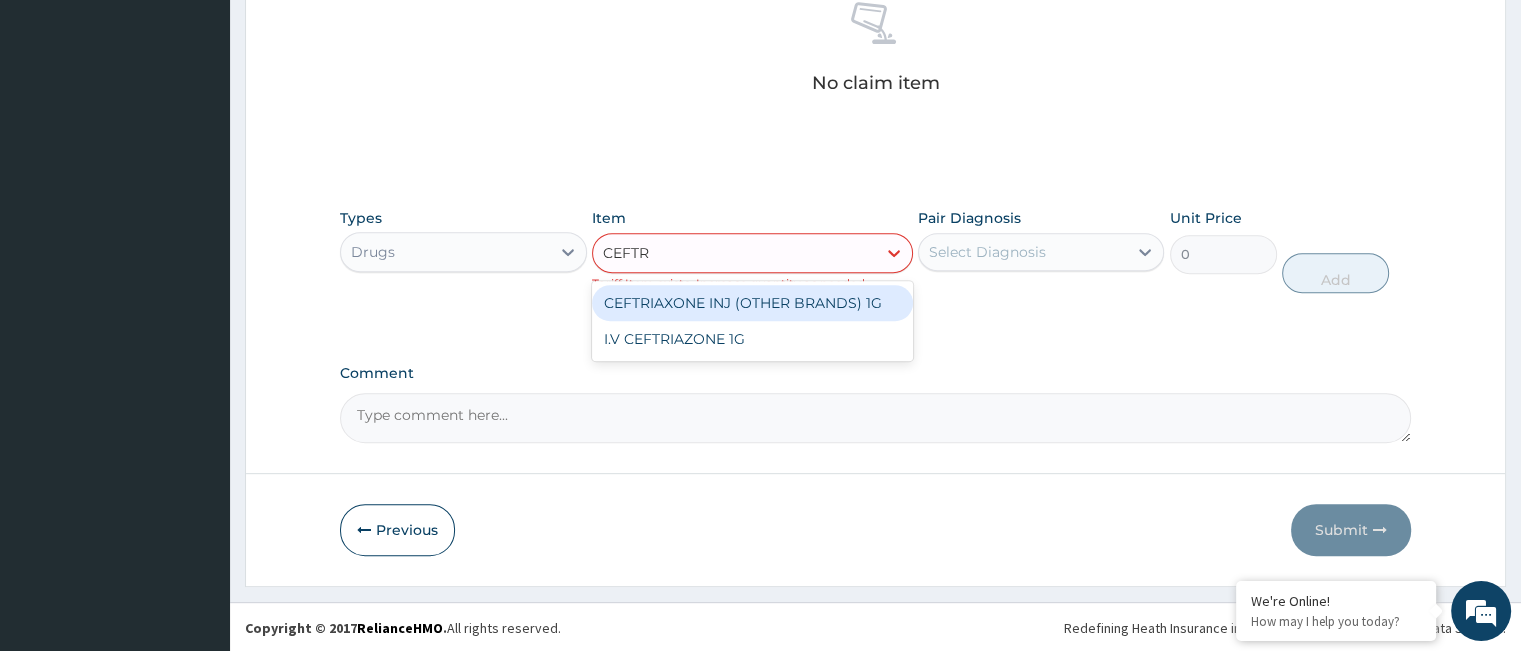 click on "CEFTRIAXONE INJ (OTHER BRANDS) 1G" at bounding box center [752, 303] 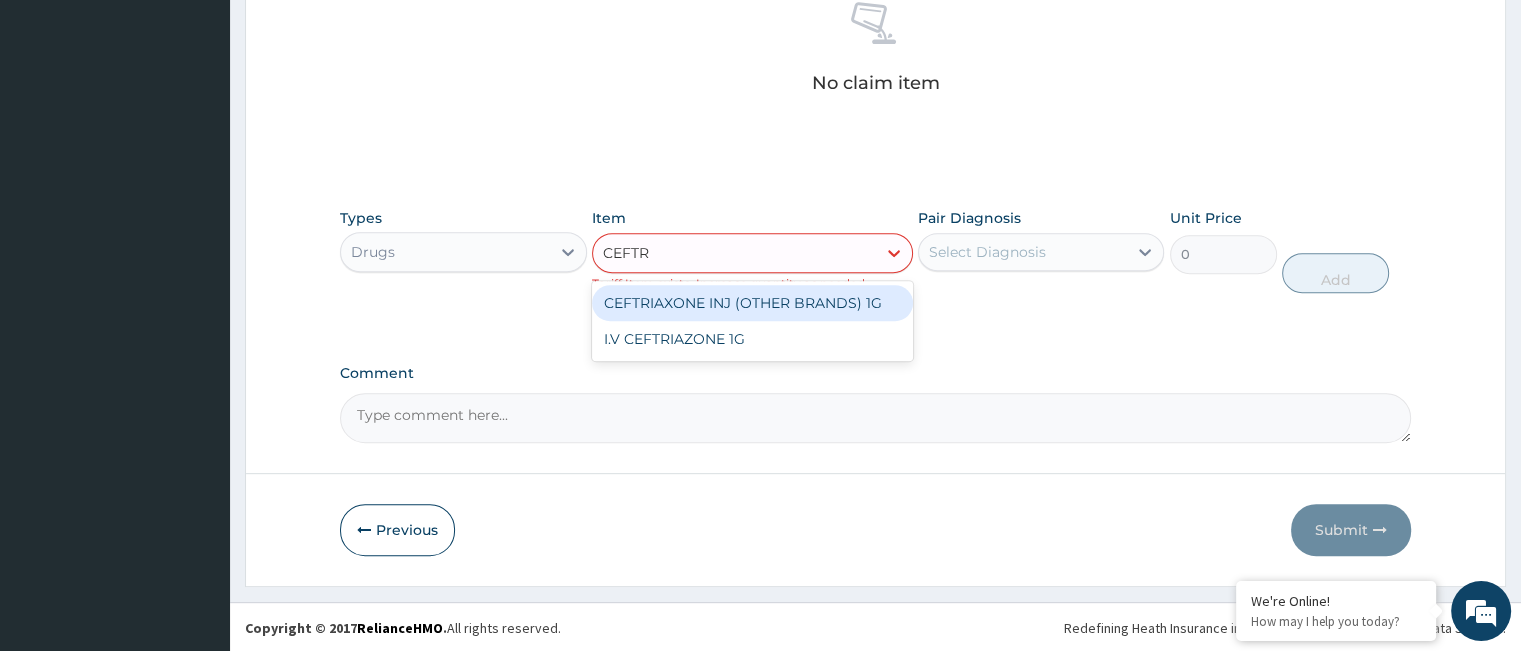 type 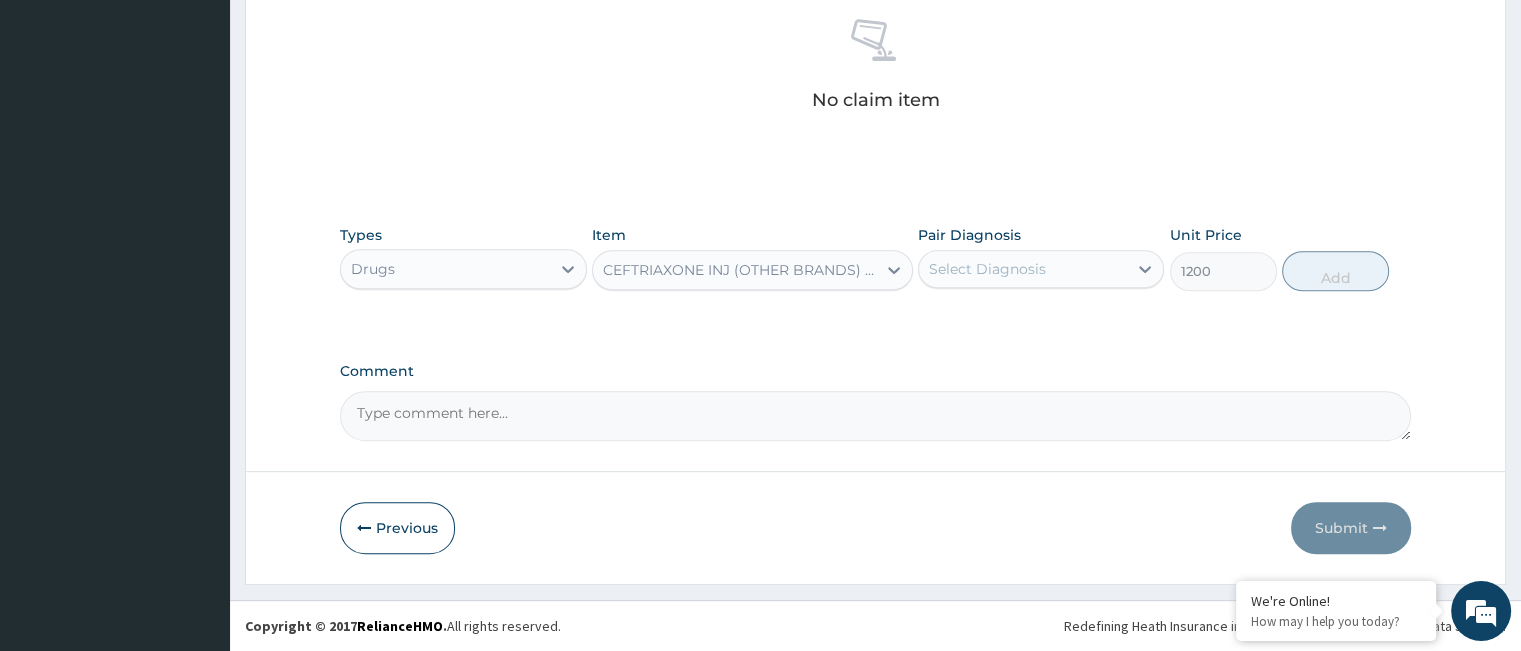scroll, scrollTop: 788, scrollLeft: 0, axis: vertical 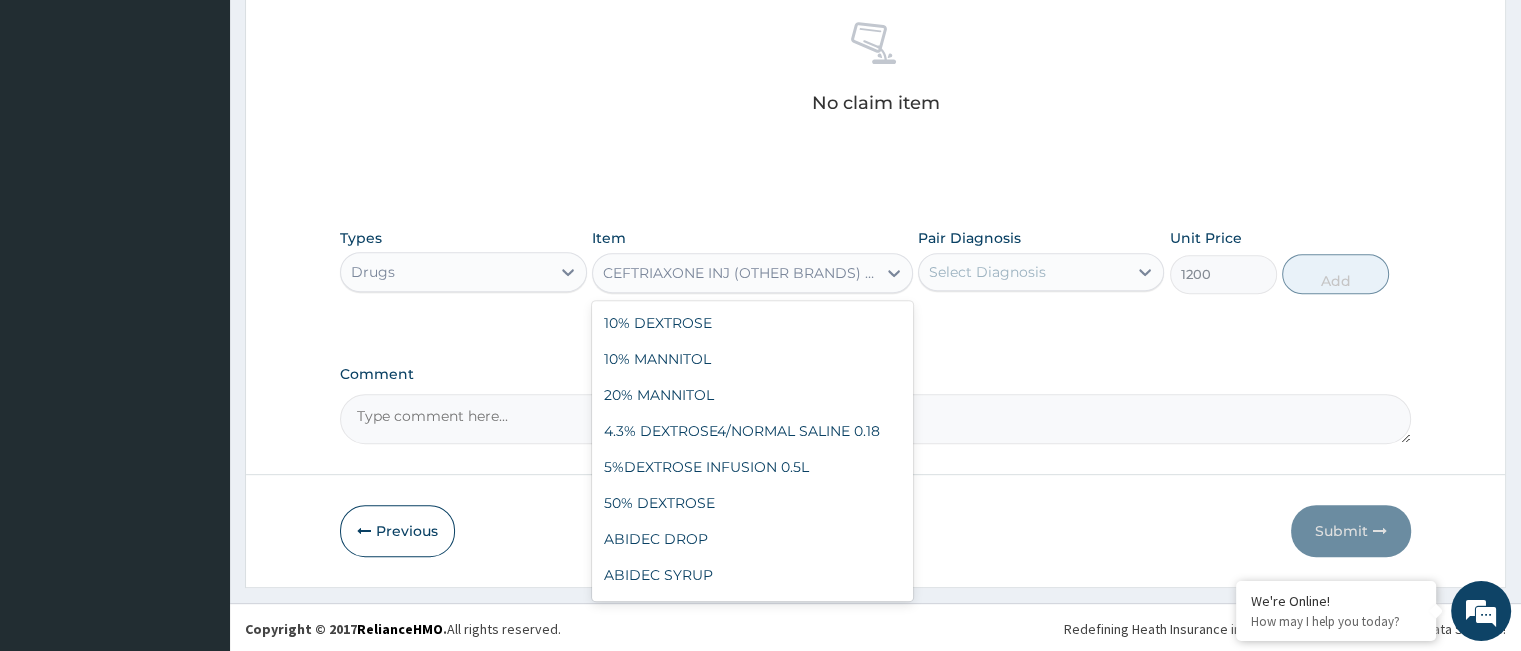 click on "CEFTRIAXONE INJ (OTHER BRANDS) 1G" at bounding box center (740, 273) 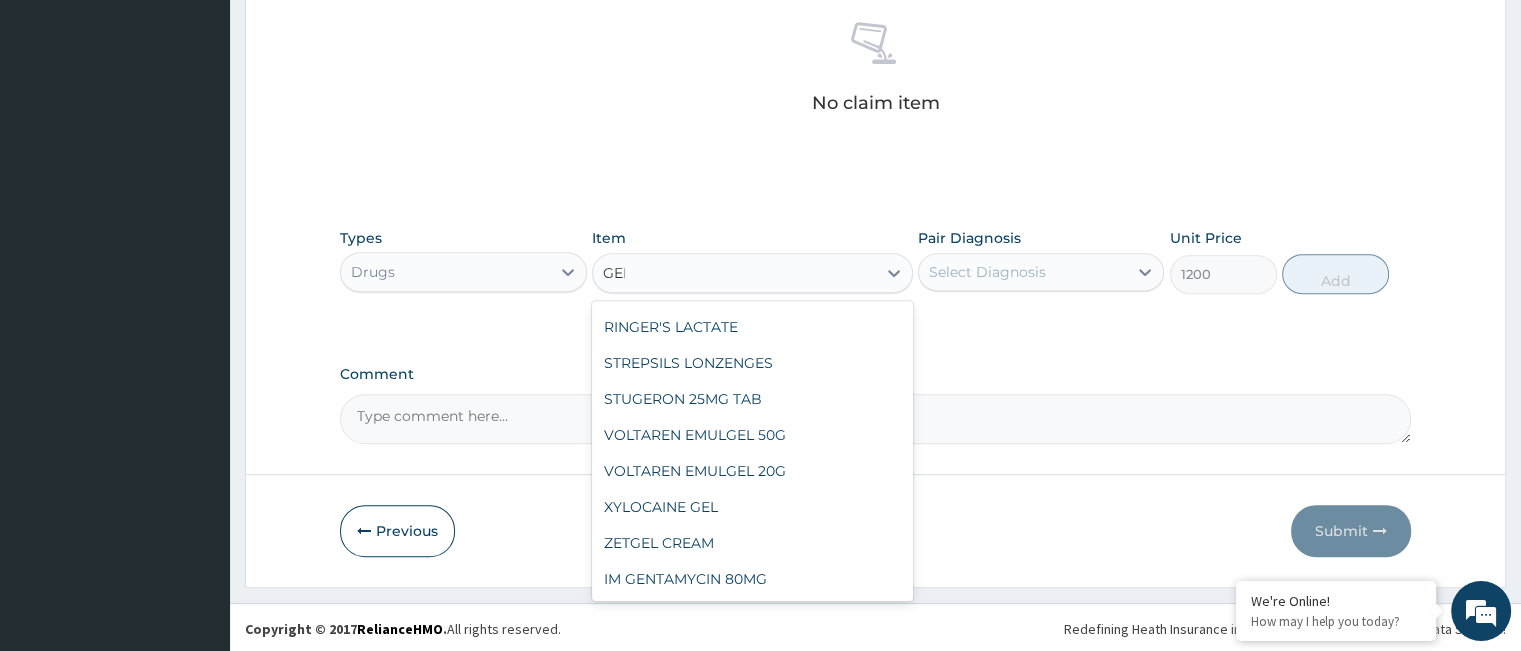 scroll, scrollTop: 176, scrollLeft: 0, axis: vertical 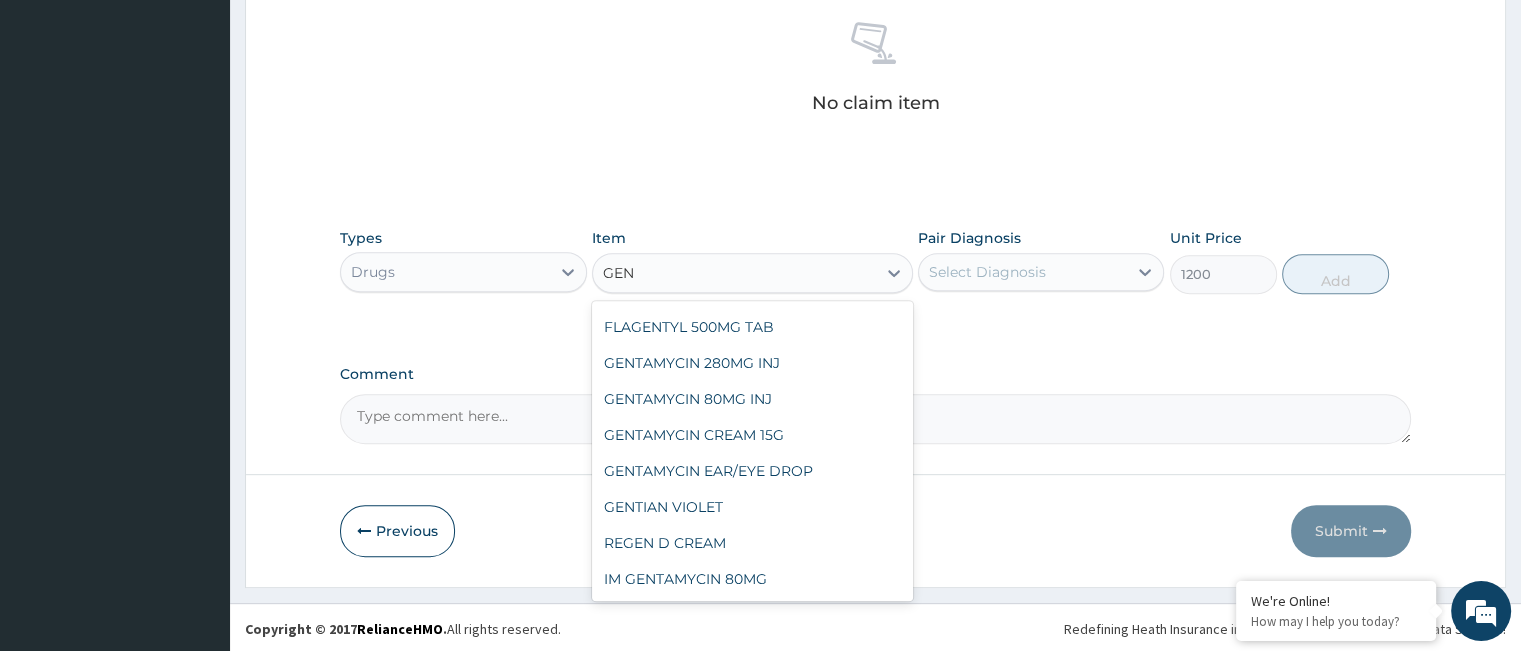 type on "GENT" 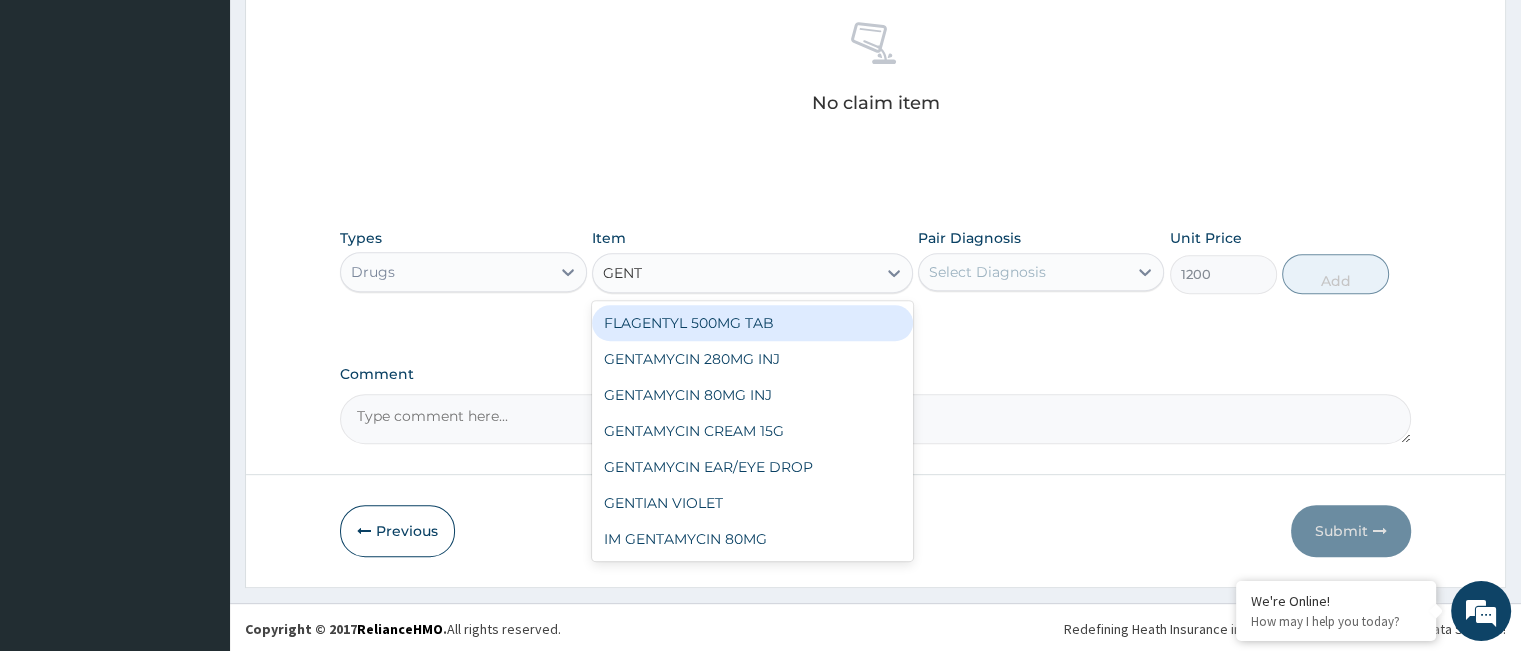 scroll, scrollTop: 0, scrollLeft: 0, axis: both 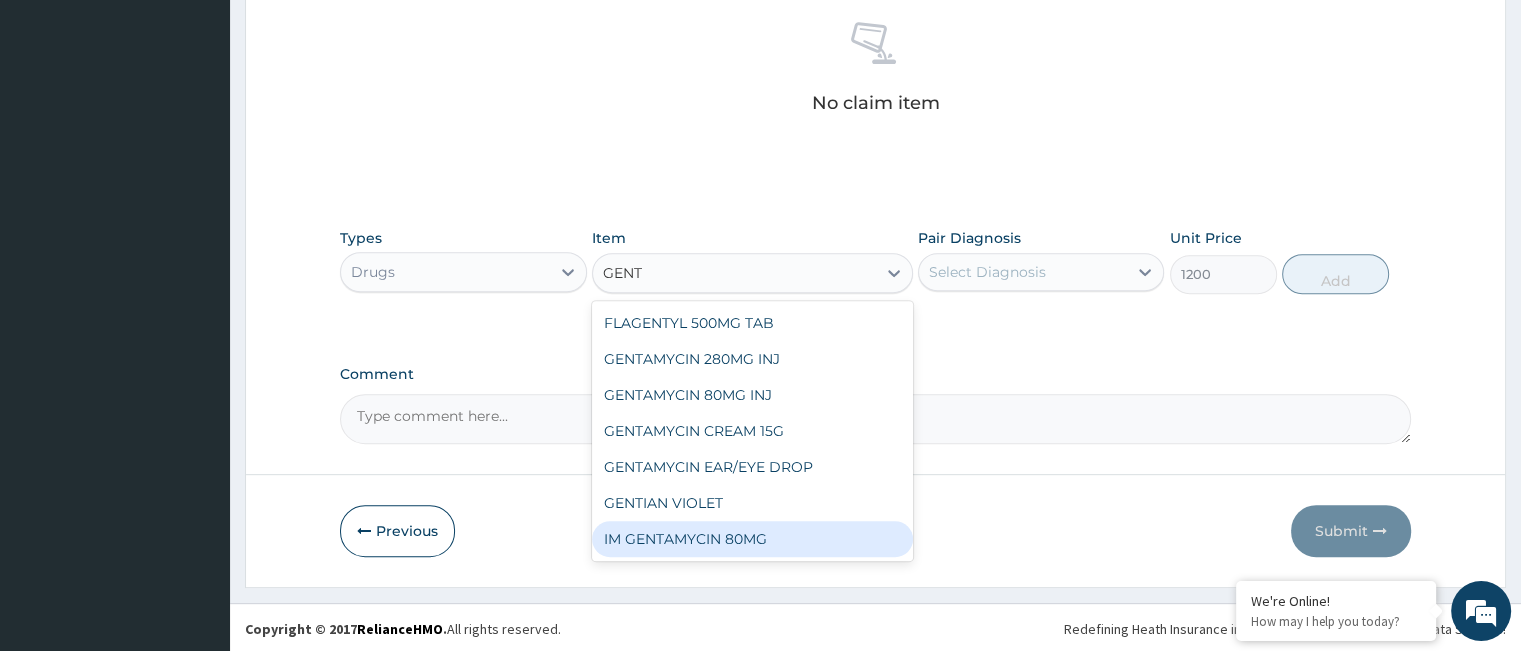 click on "IM GENTAMYCIN 80MG" at bounding box center [752, 539] 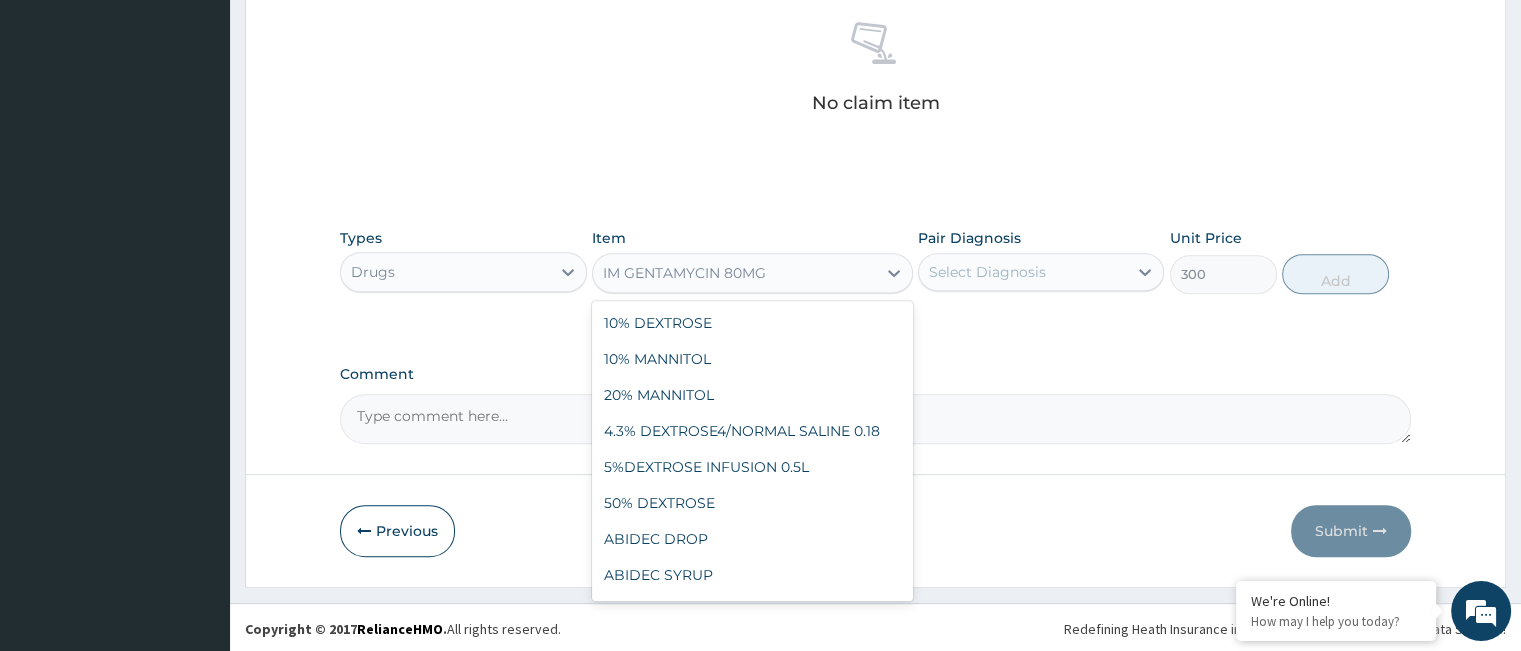 click on "IM GENTAMYCIN 80MG" at bounding box center (684, 273) 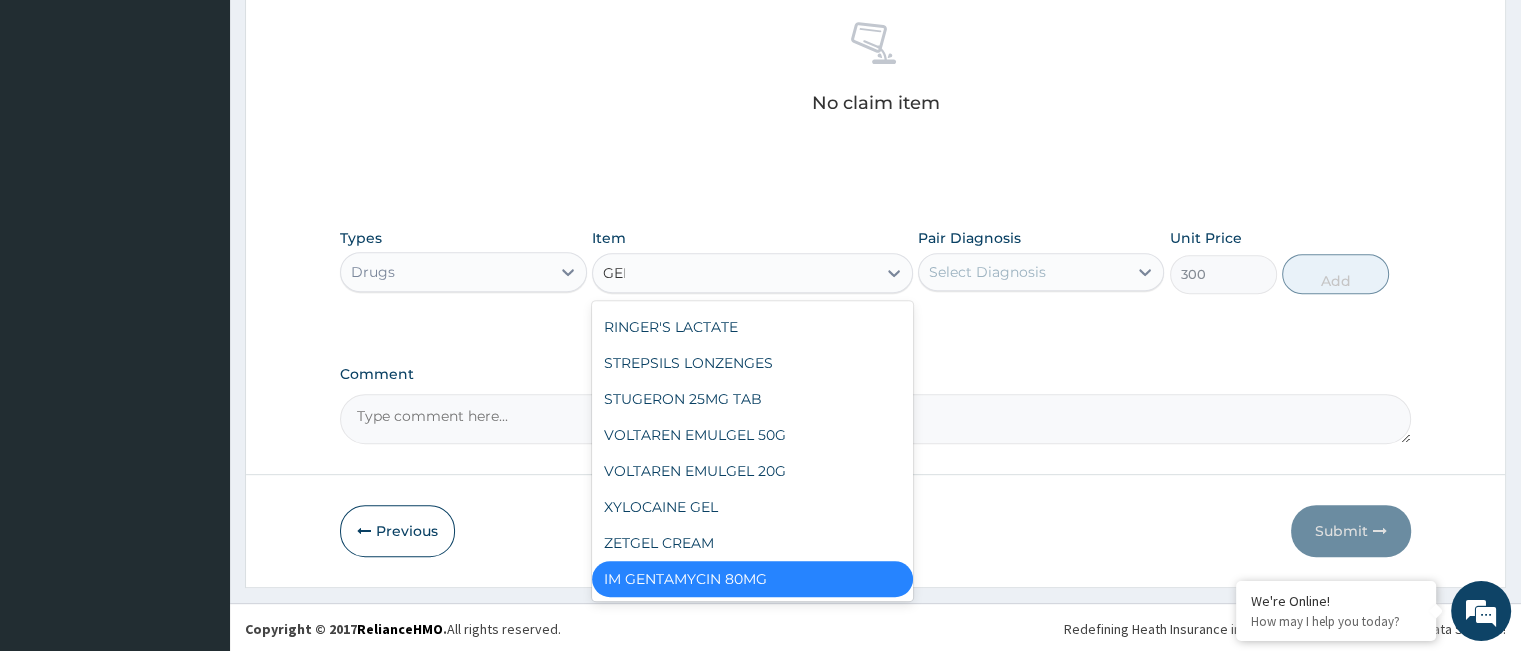 scroll, scrollTop: 176, scrollLeft: 0, axis: vertical 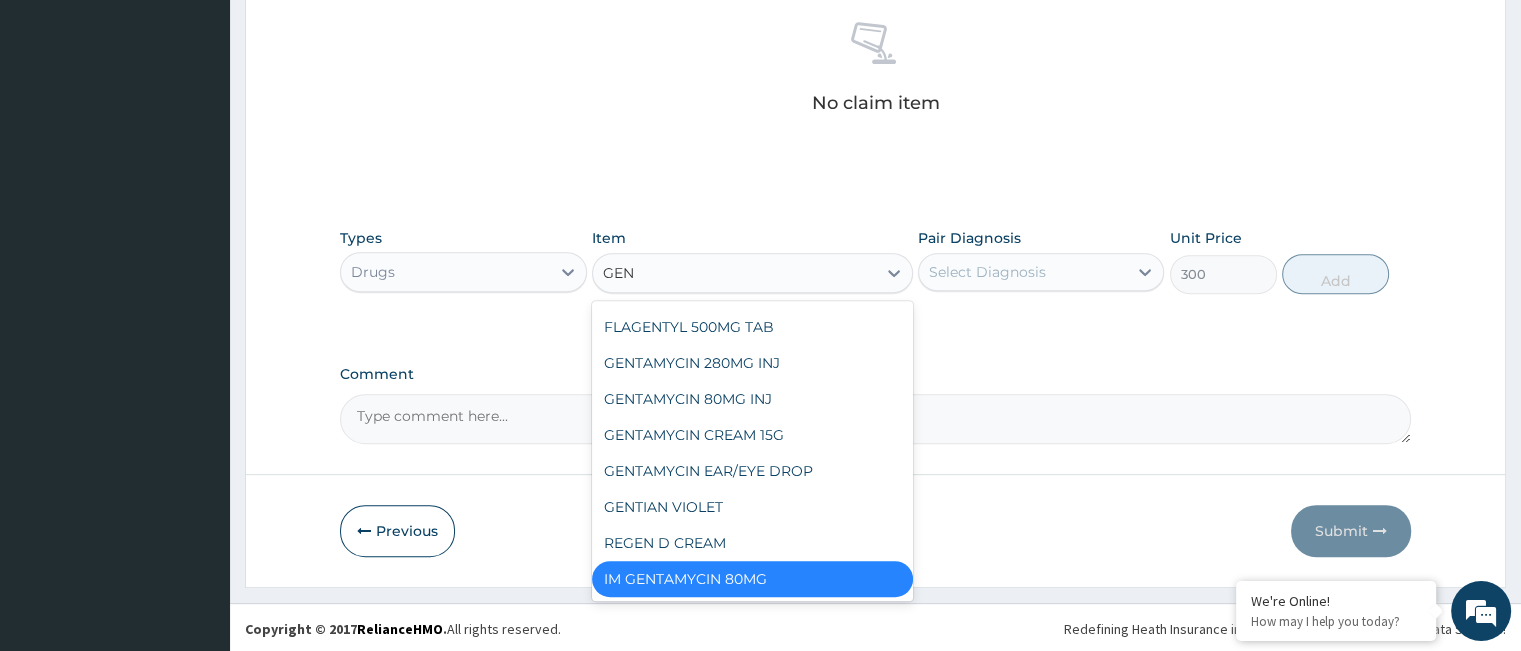 type on "GENT" 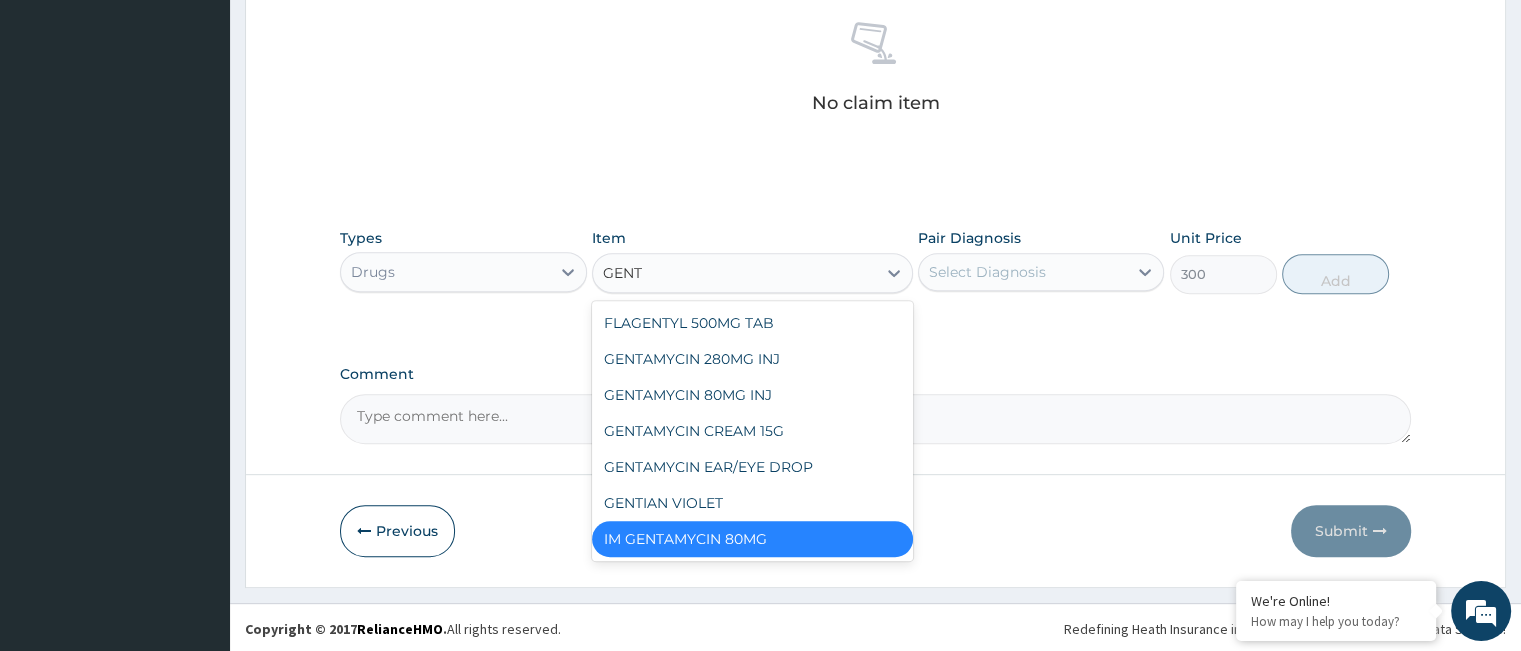 scroll, scrollTop: 0, scrollLeft: 0, axis: both 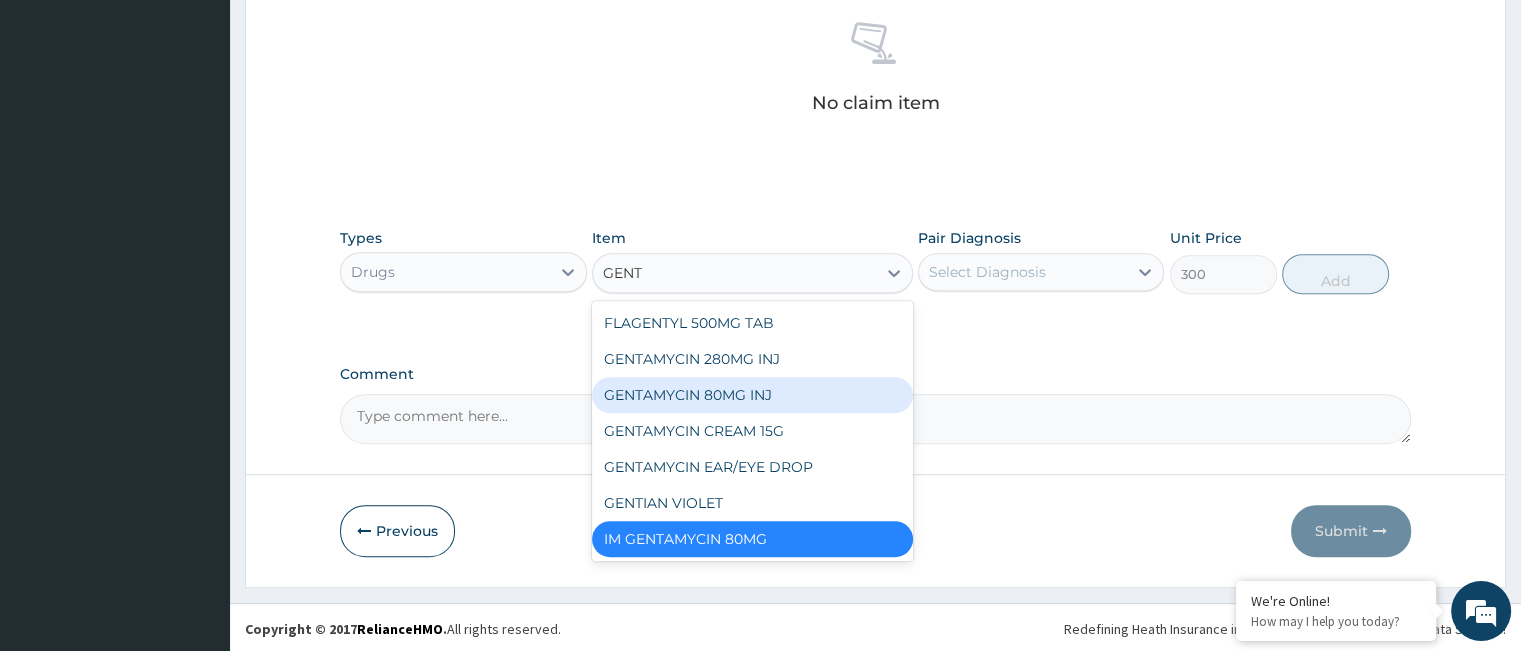 click on "GENTAMYCIN 80MG INJ" at bounding box center [752, 395] 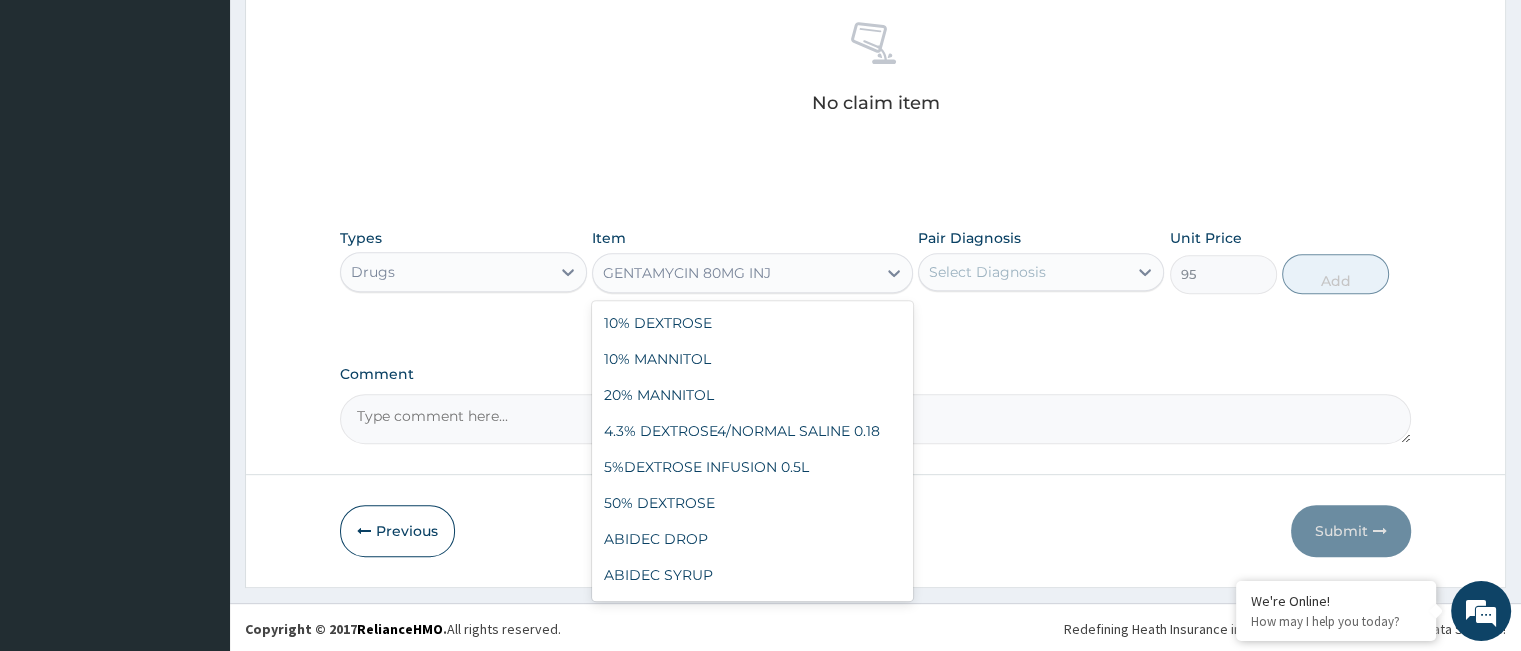 click on "GENTAMYCIN 80MG INJ" at bounding box center (734, 273) 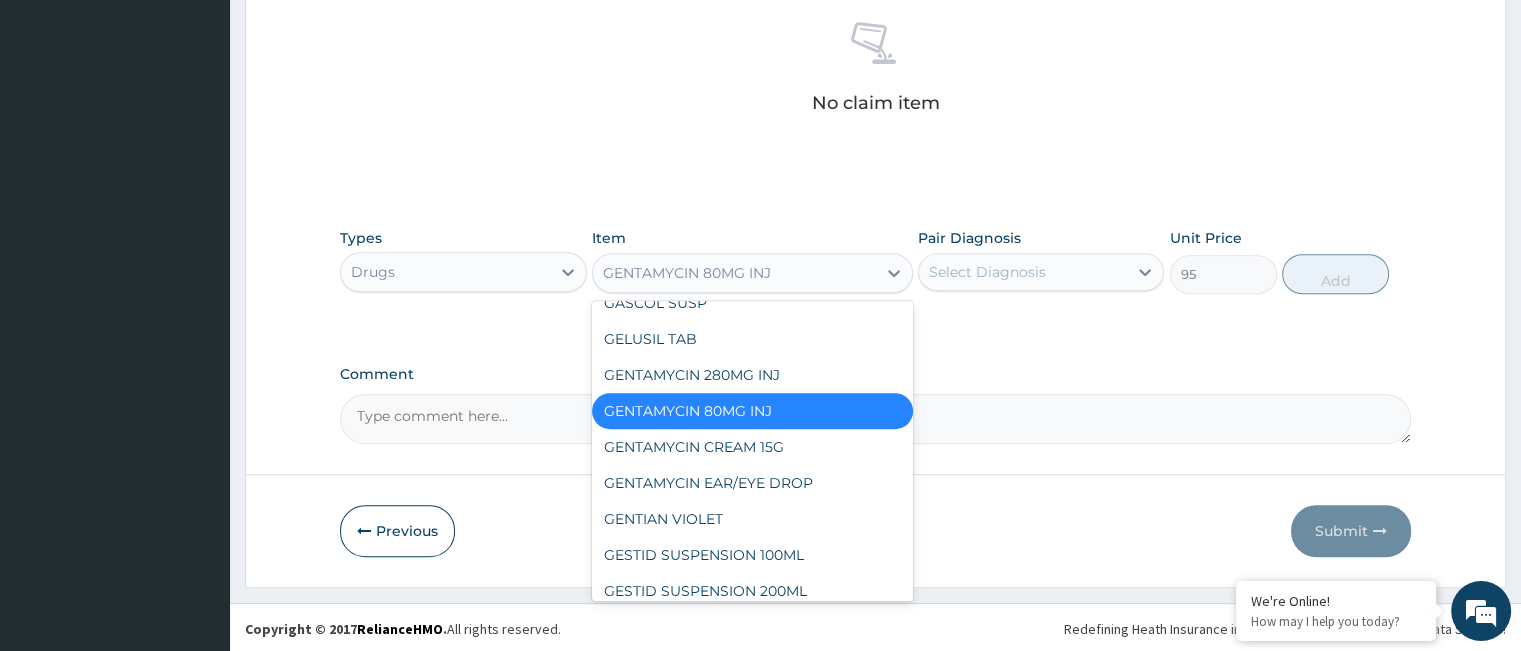 click on "GENTAMYCIN 80MG INJ" at bounding box center (752, 411) 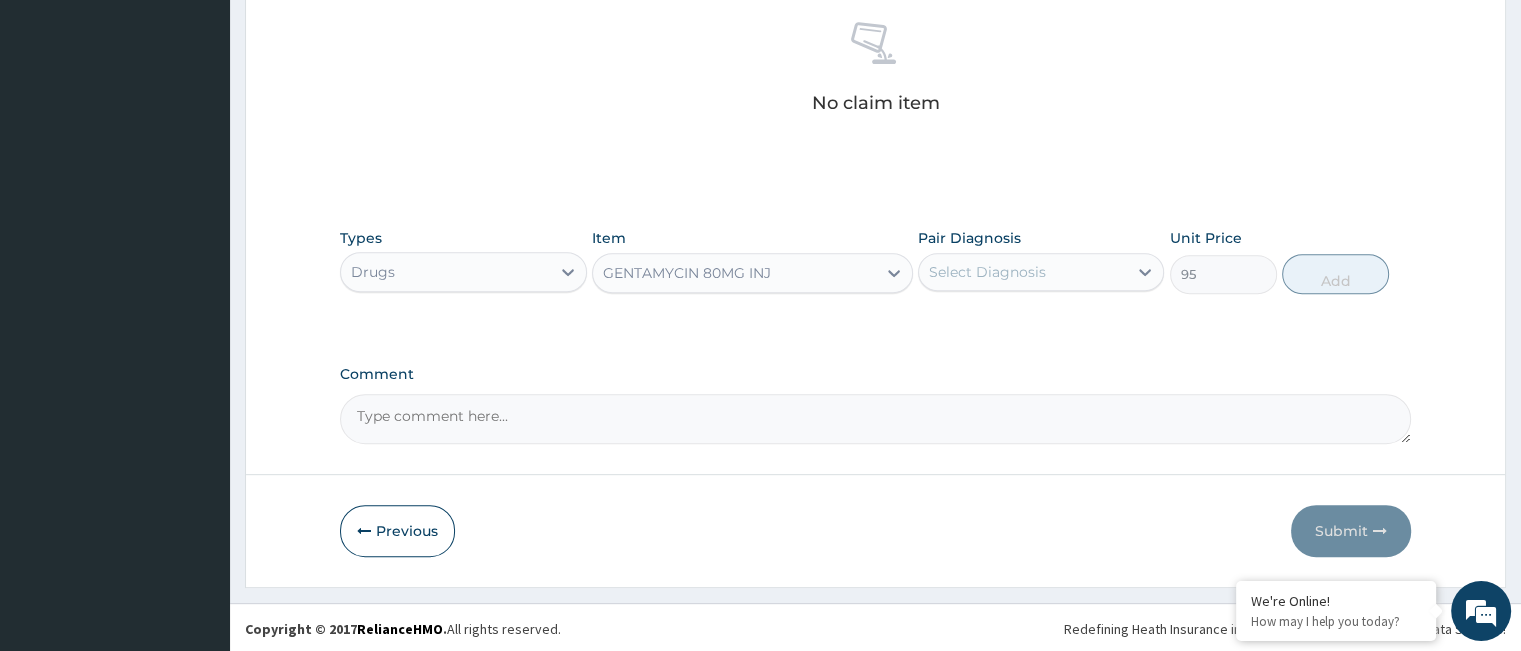 click on "GENTAMYCIN 80MG INJ" at bounding box center (687, 273) 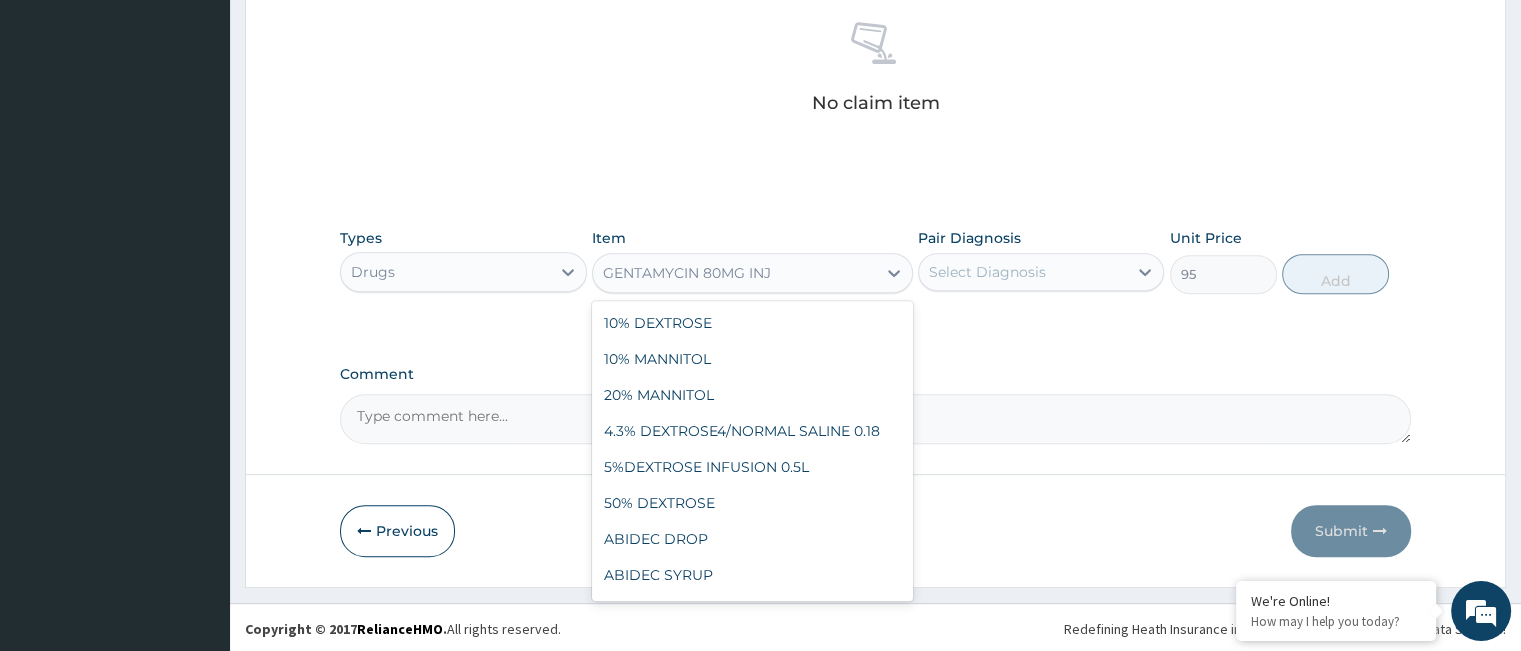 scroll, scrollTop: 17504, scrollLeft: 0, axis: vertical 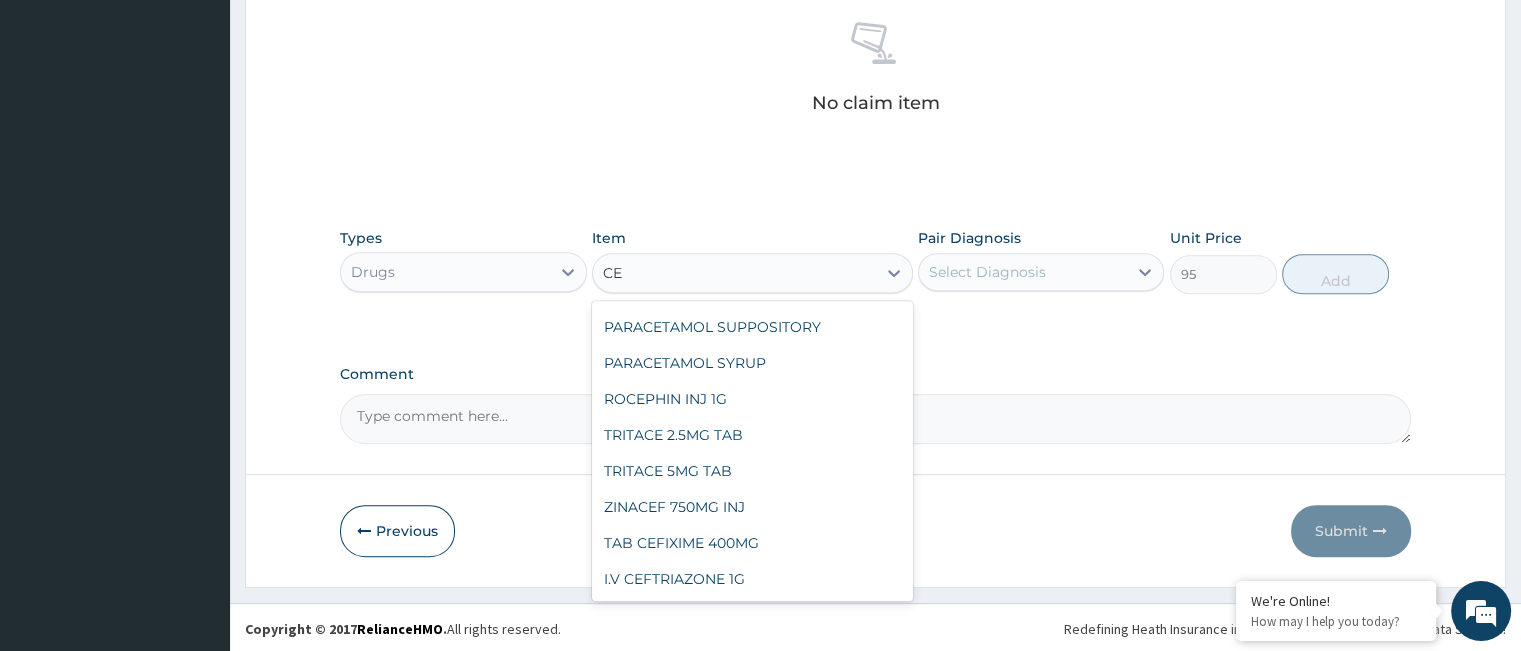 type on "CEF" 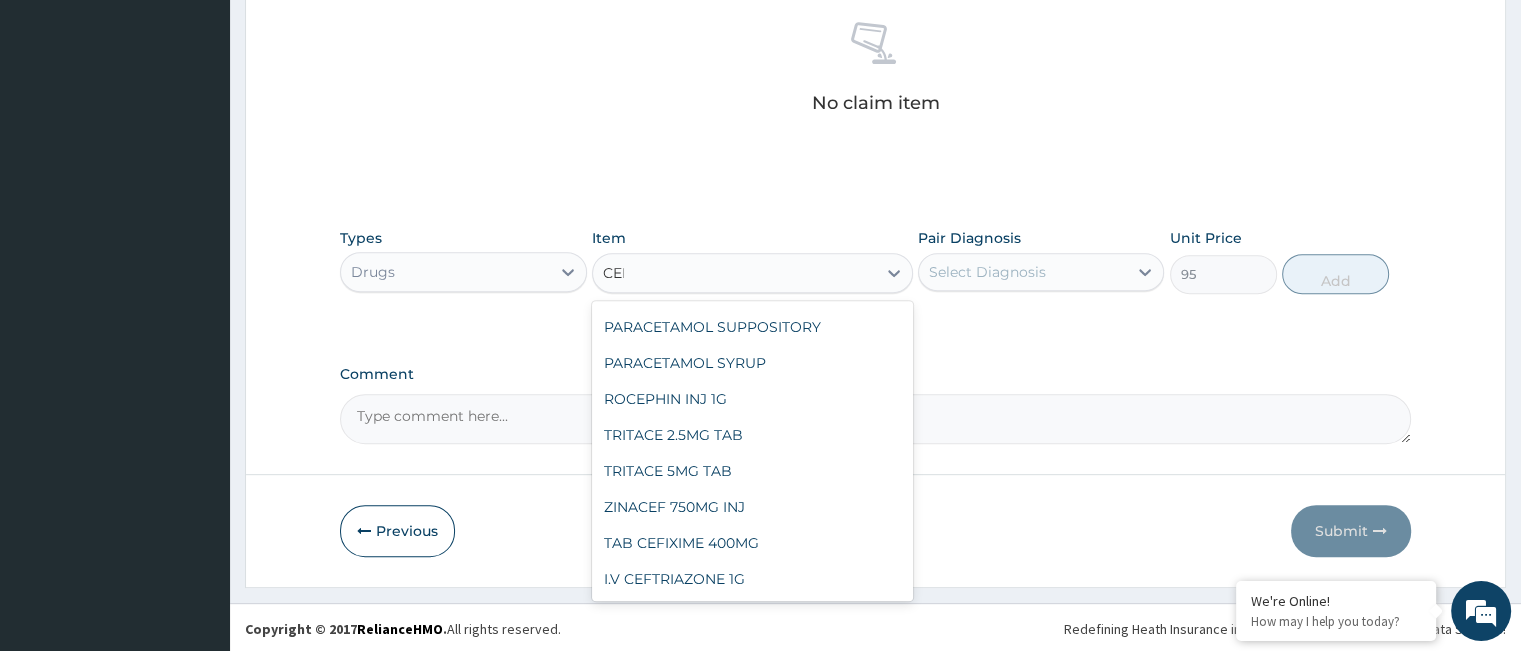 scroll, scrollTop: 180, scrollLeft: 0, axis: vertical 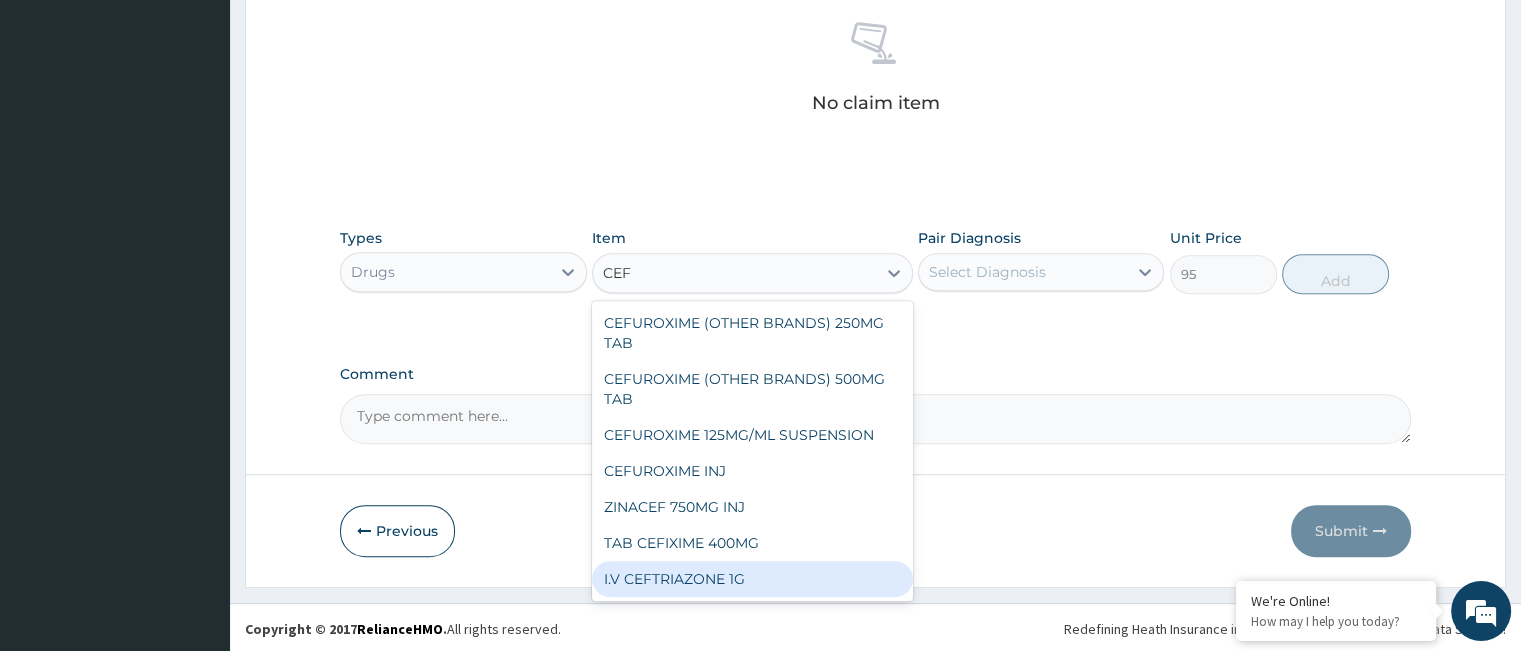 click on "I.V CEFTRIAZONE 1G" at bounding box center [752, 579] 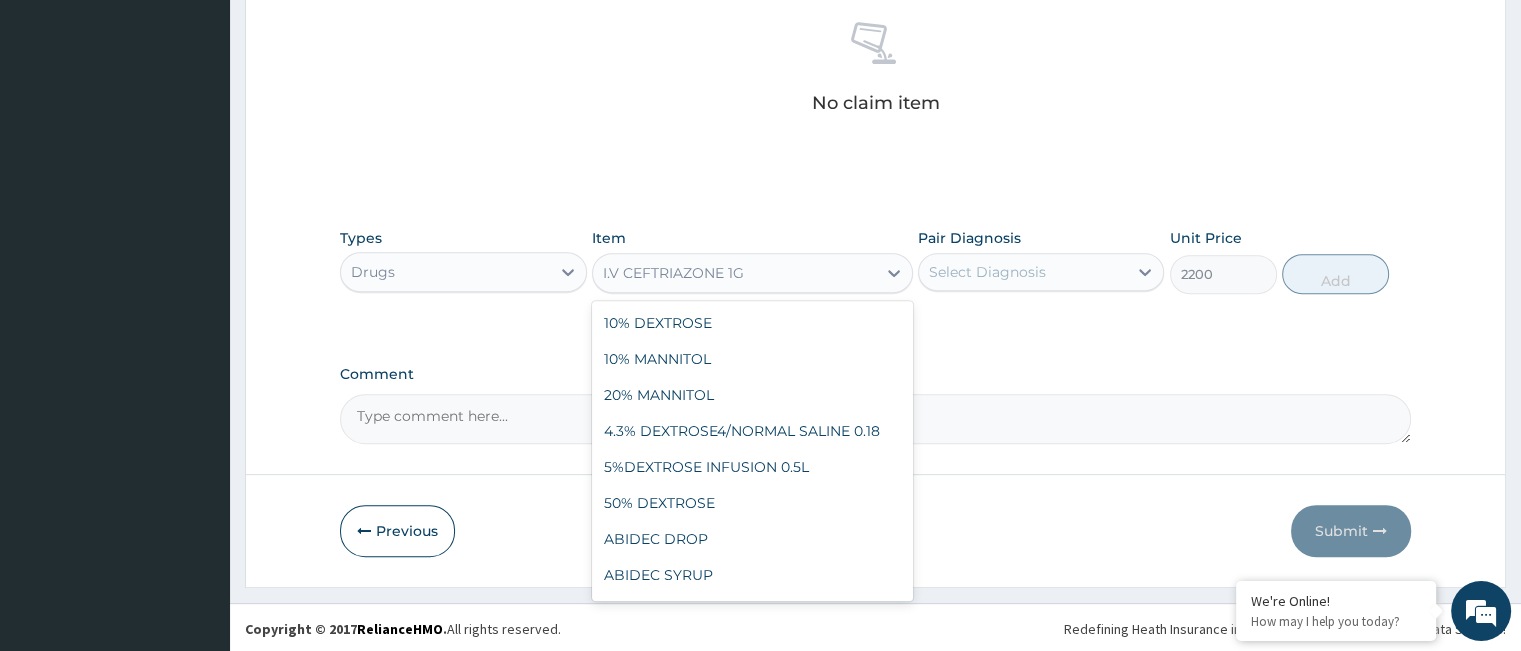 click on "I.V CEFTRIAZONE 1G" at bounding box center (734, 273) 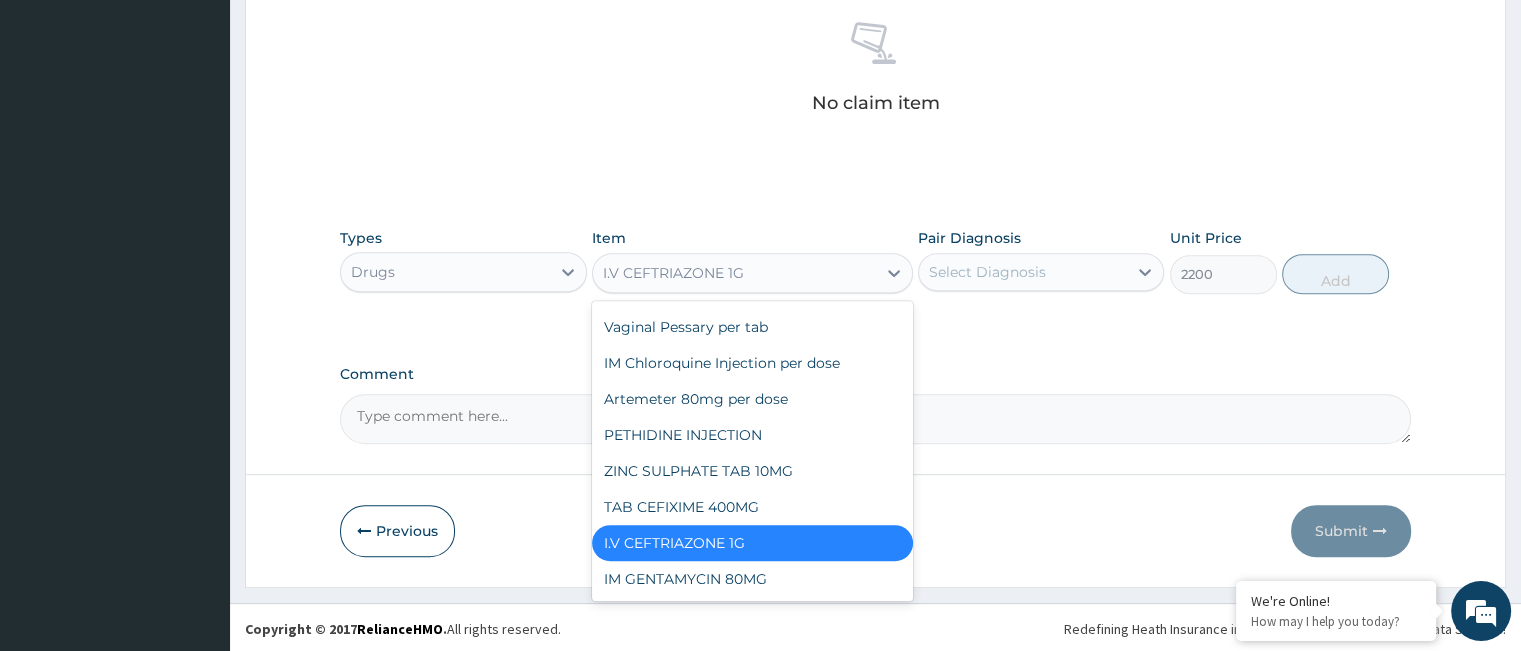 type on "I" 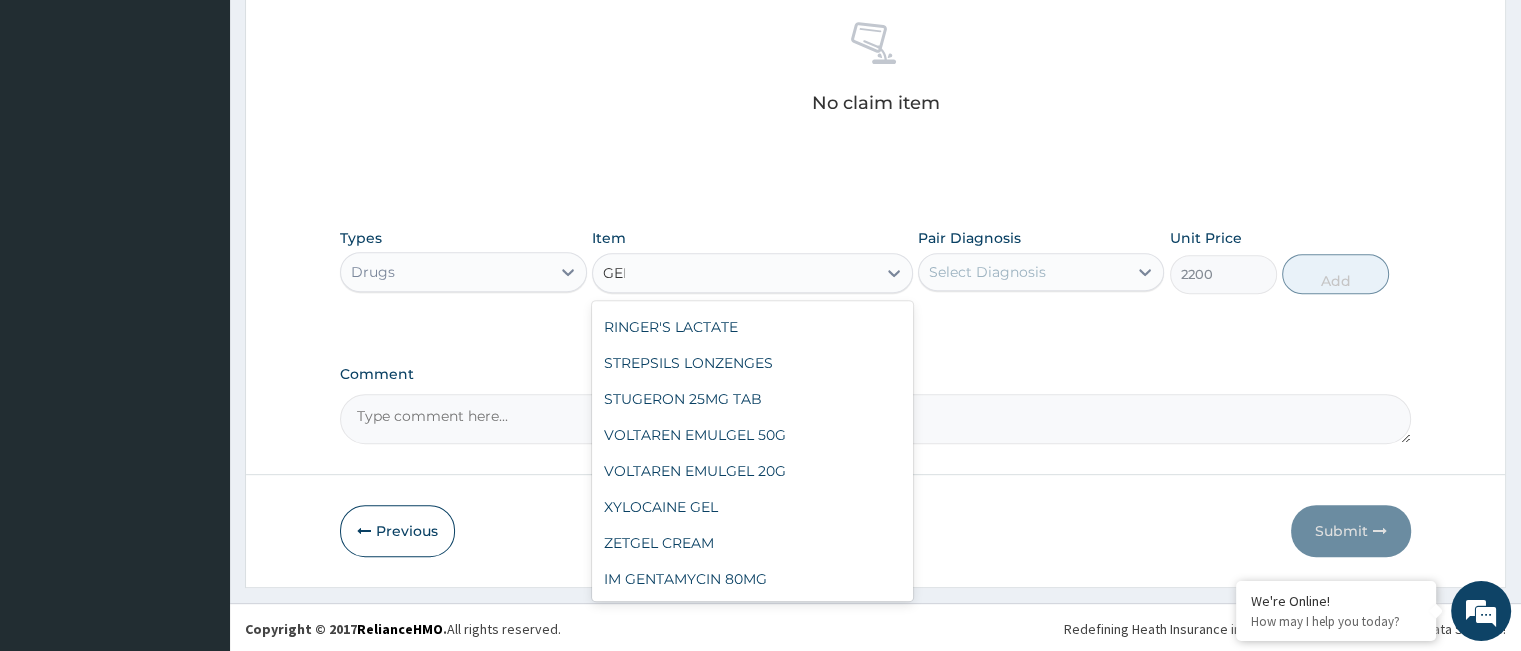 scroll, scrollTop: 0, scrollLeft: 0, axis: both 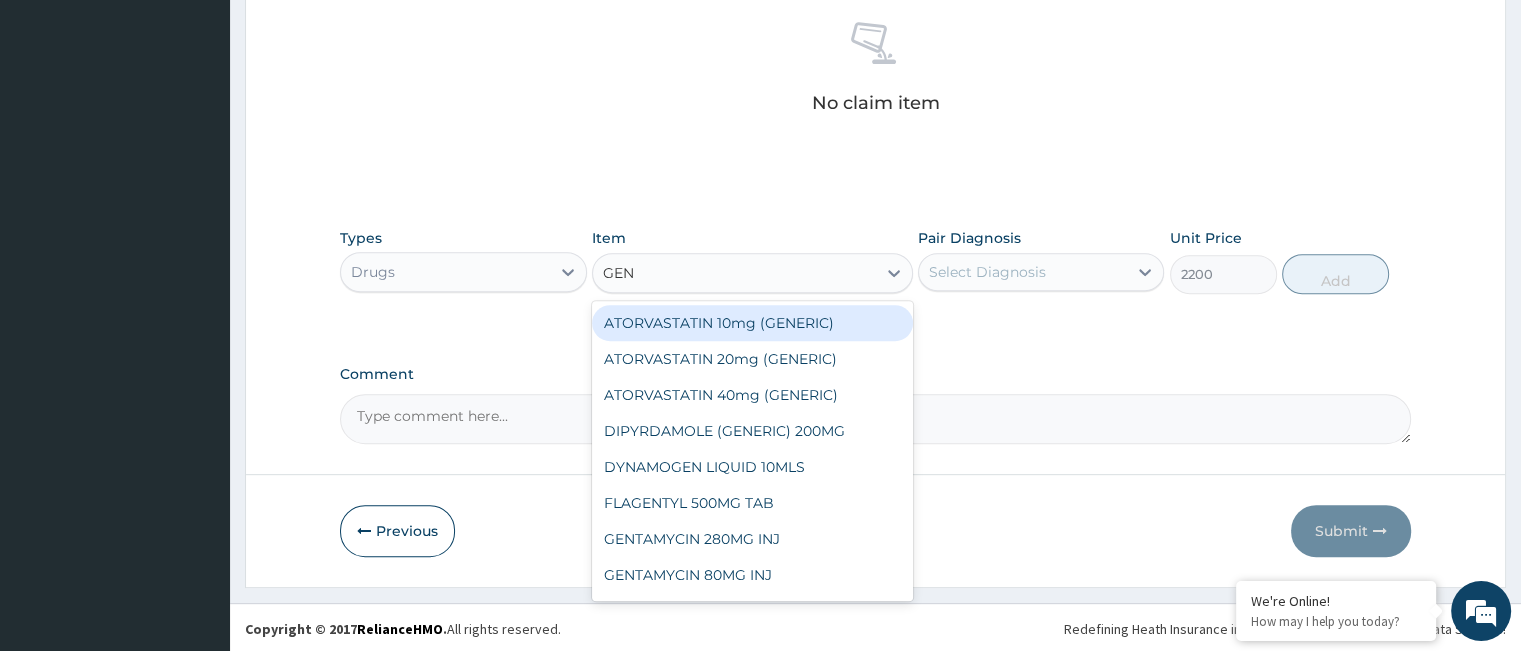 type on "GENT" 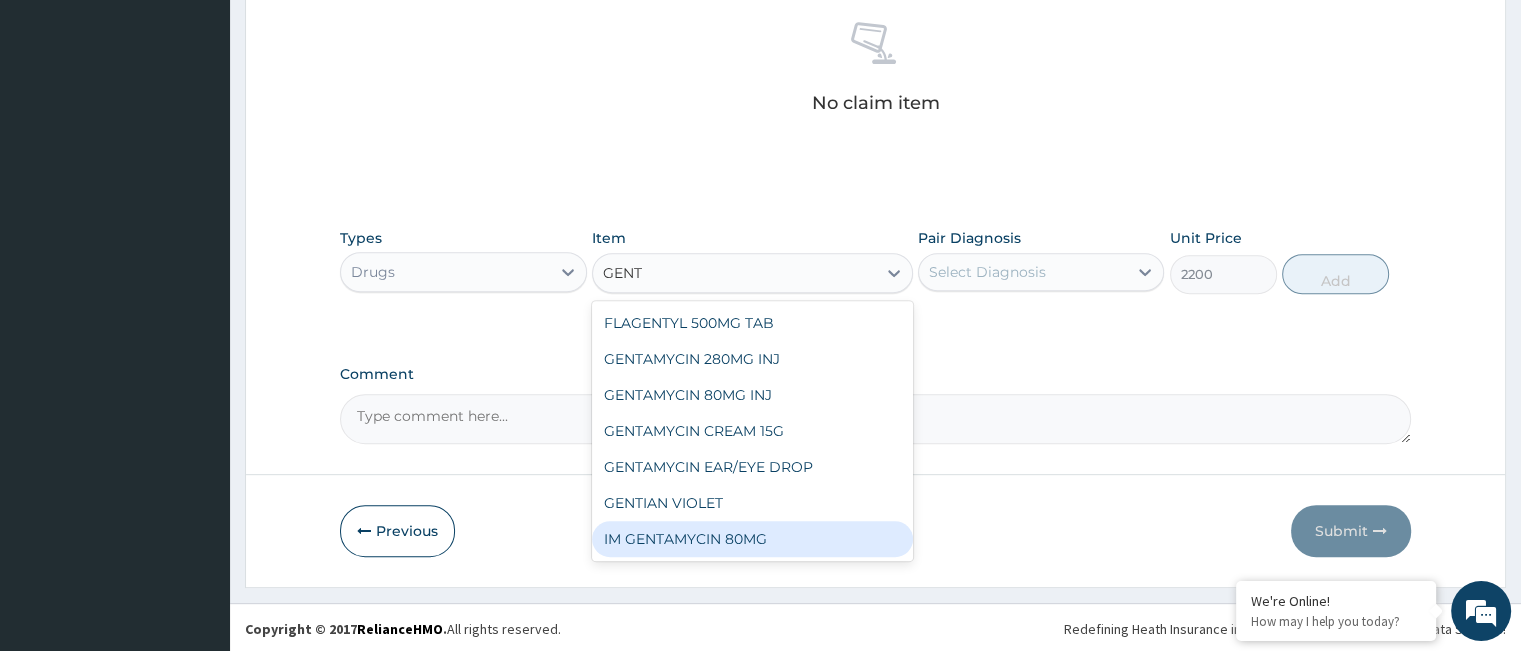 click on "IM GENTAMYCIN 80MG" at bounding box center [752, 539] 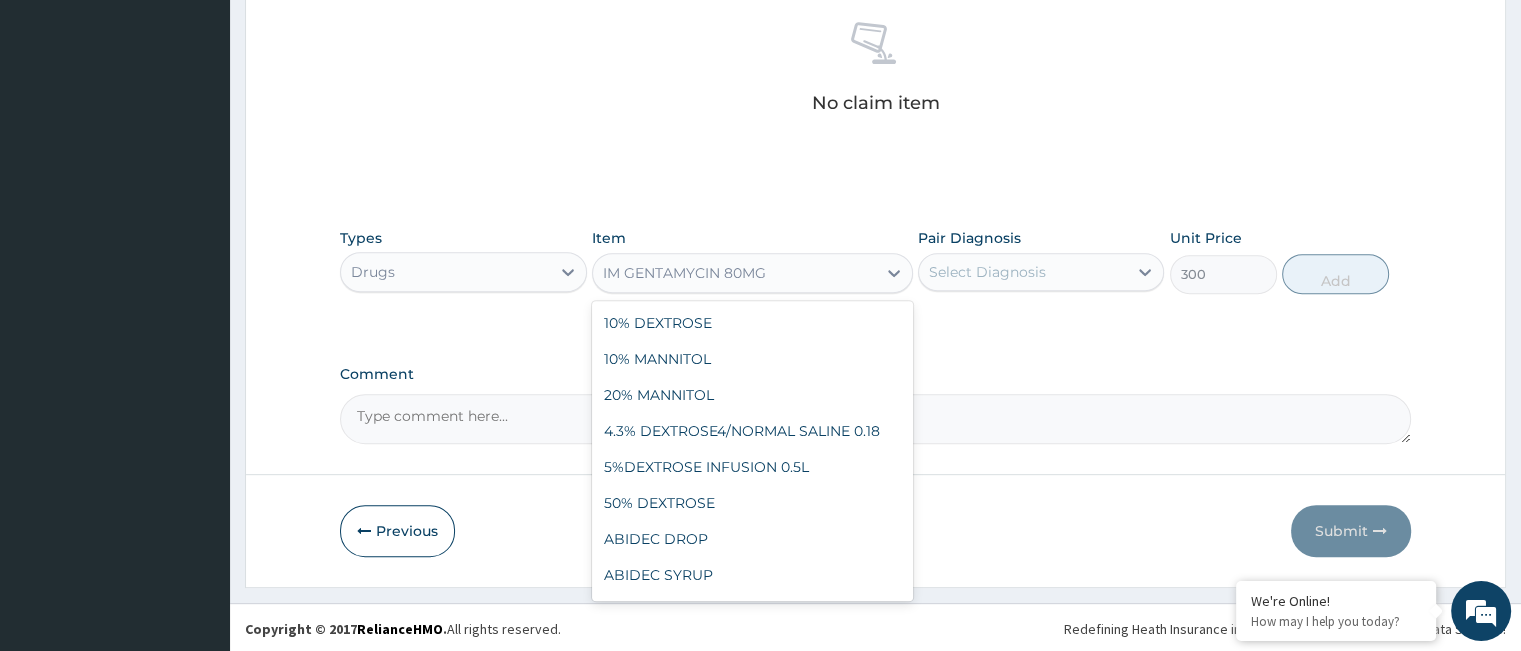 click on "IM GENTAMYCIN 80MG" at bounding box center [734, 273] 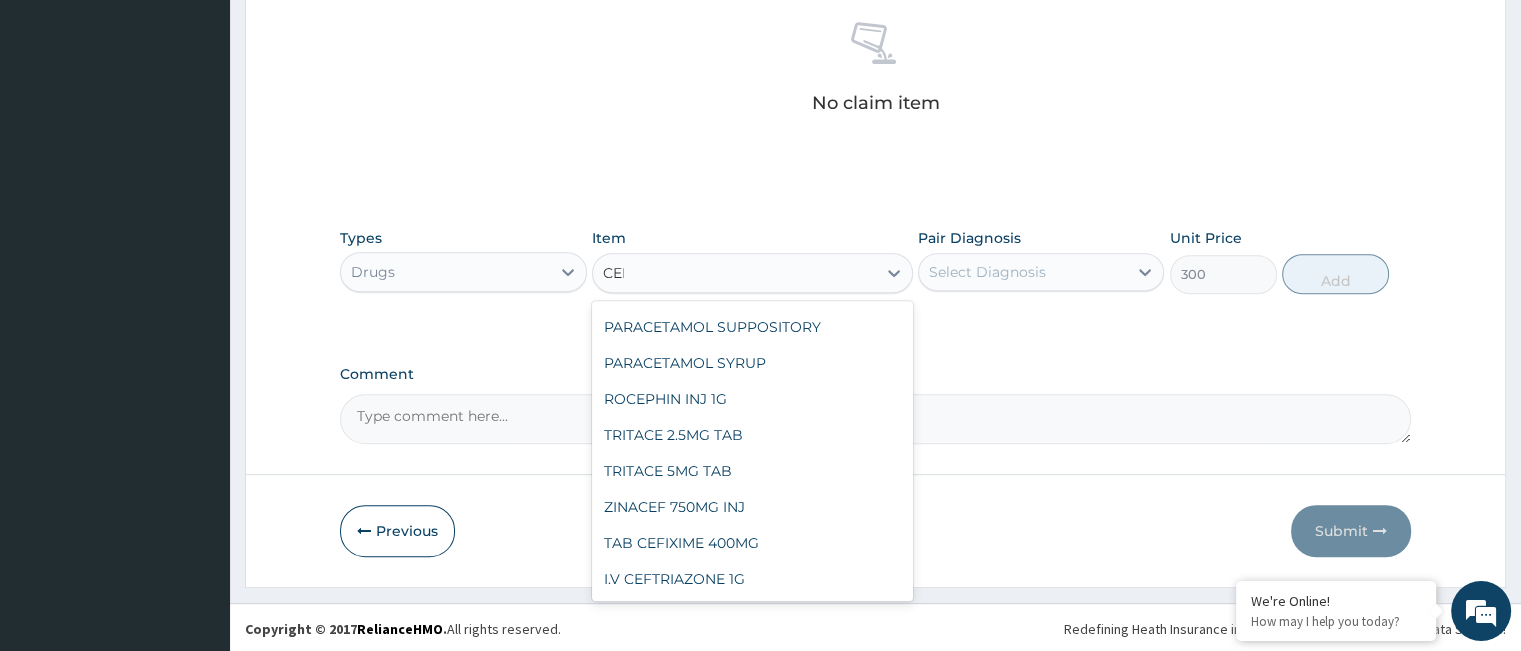 scroll, scrollTop: 180, scrollLeft: 0, axis: vertical 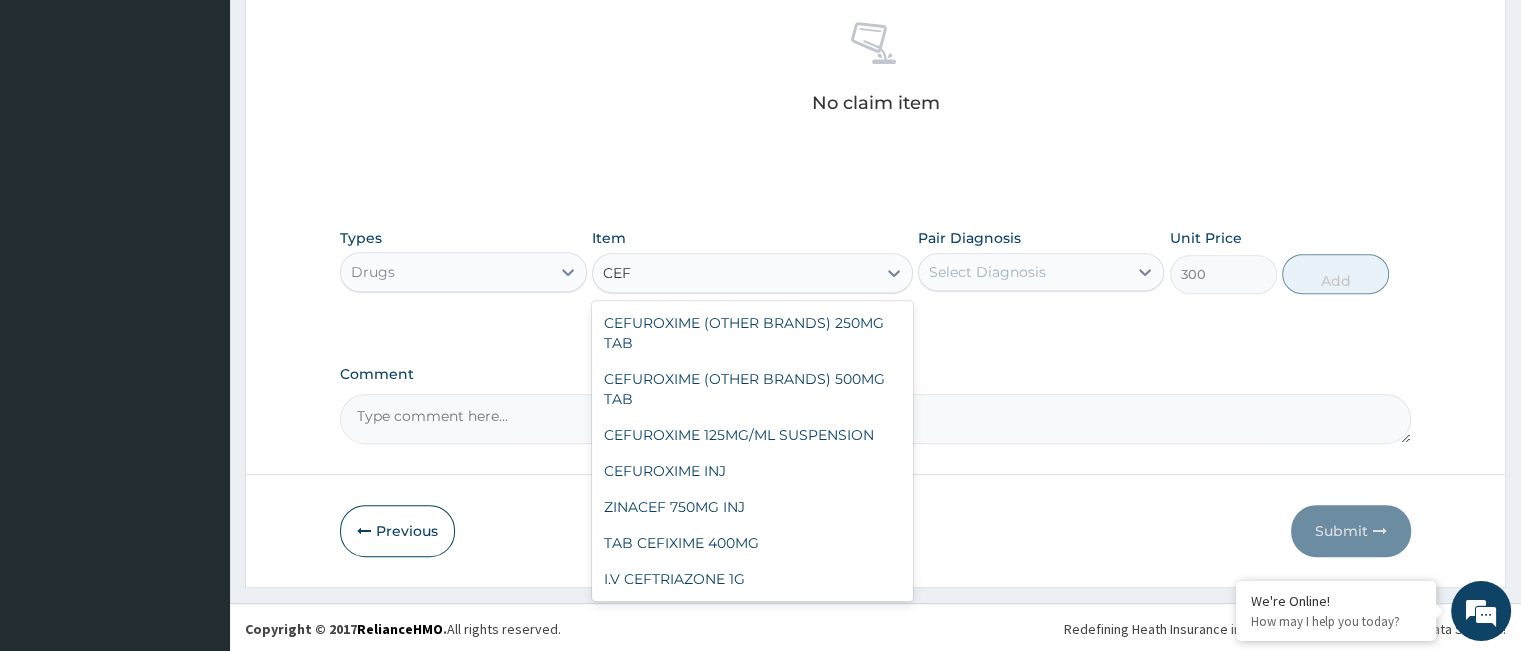 type on "CEFI" 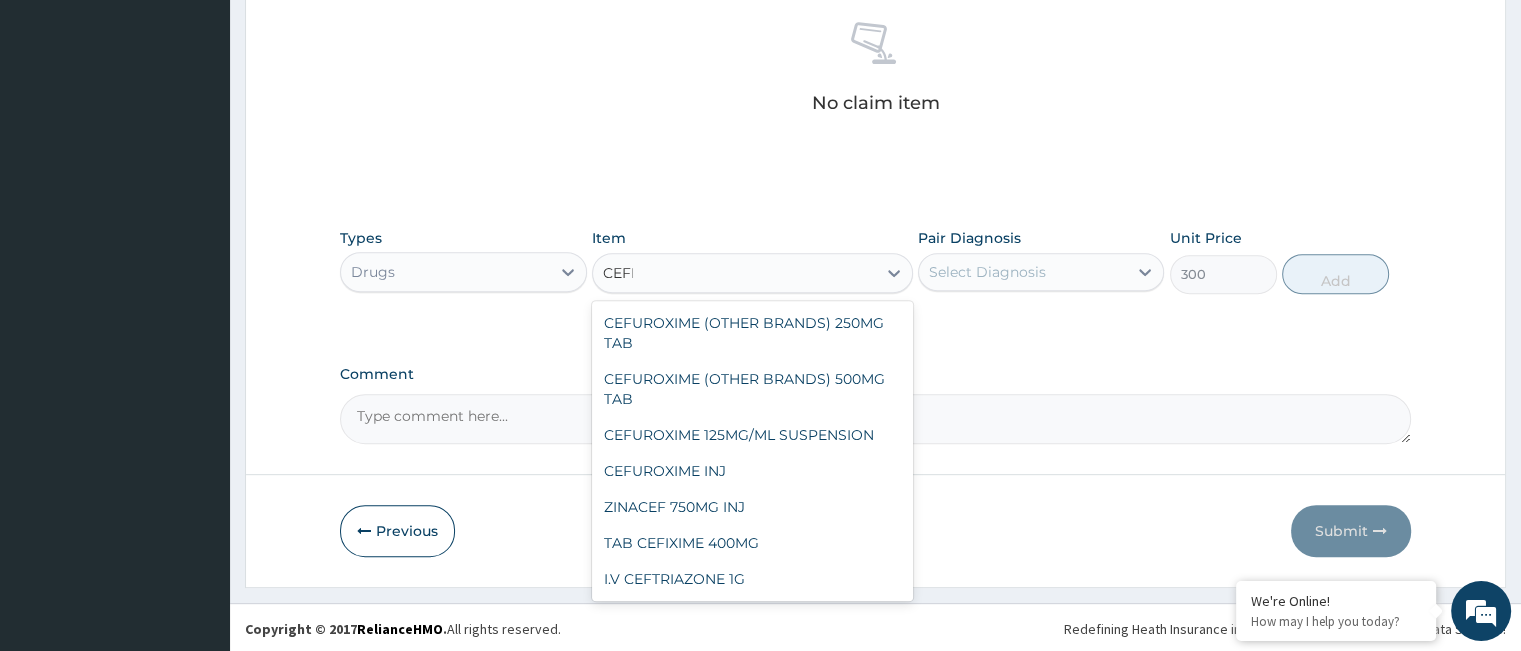 scroll, scrollTop: 0, scrollLeft: 0, axis: both 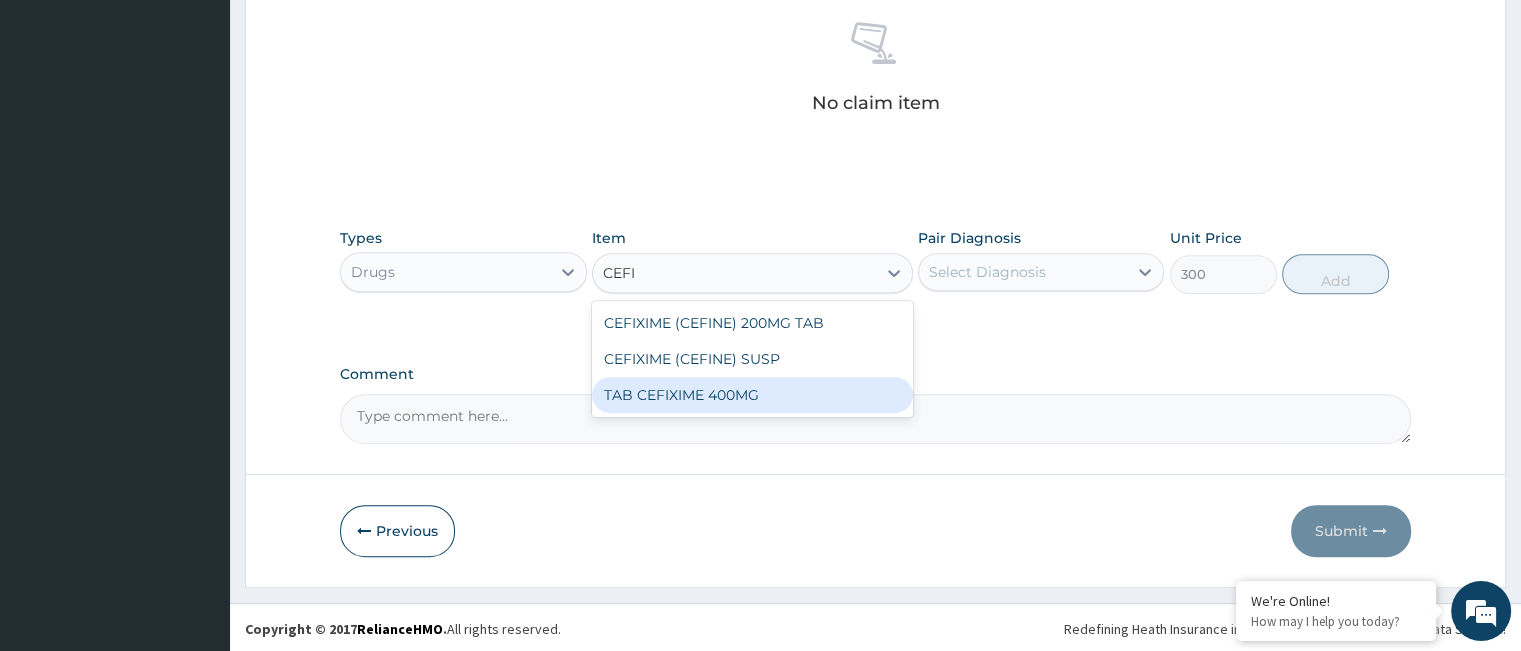 click on "TAB CEFIXIME 400MG" at bounding box center [752, 395] 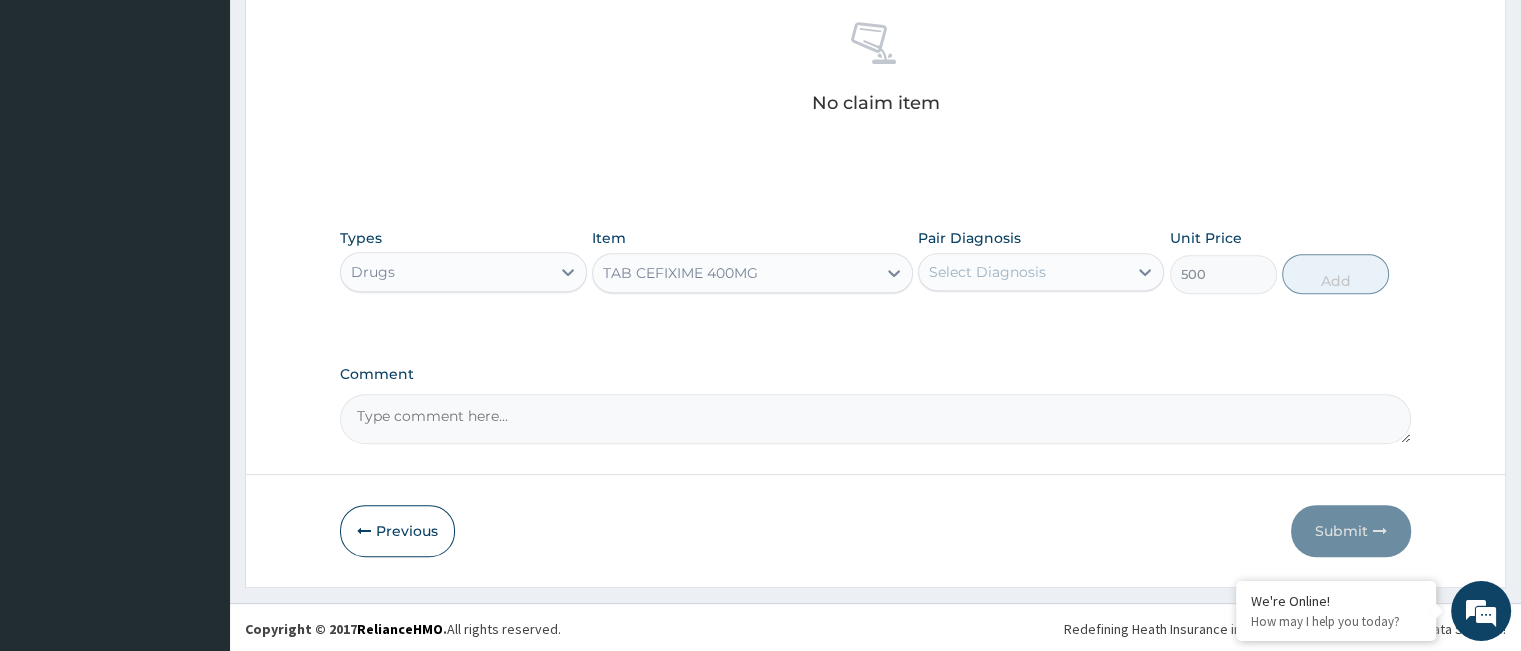 scroll, scrollTop: 219, scrollLeft: 0, axis: vertical 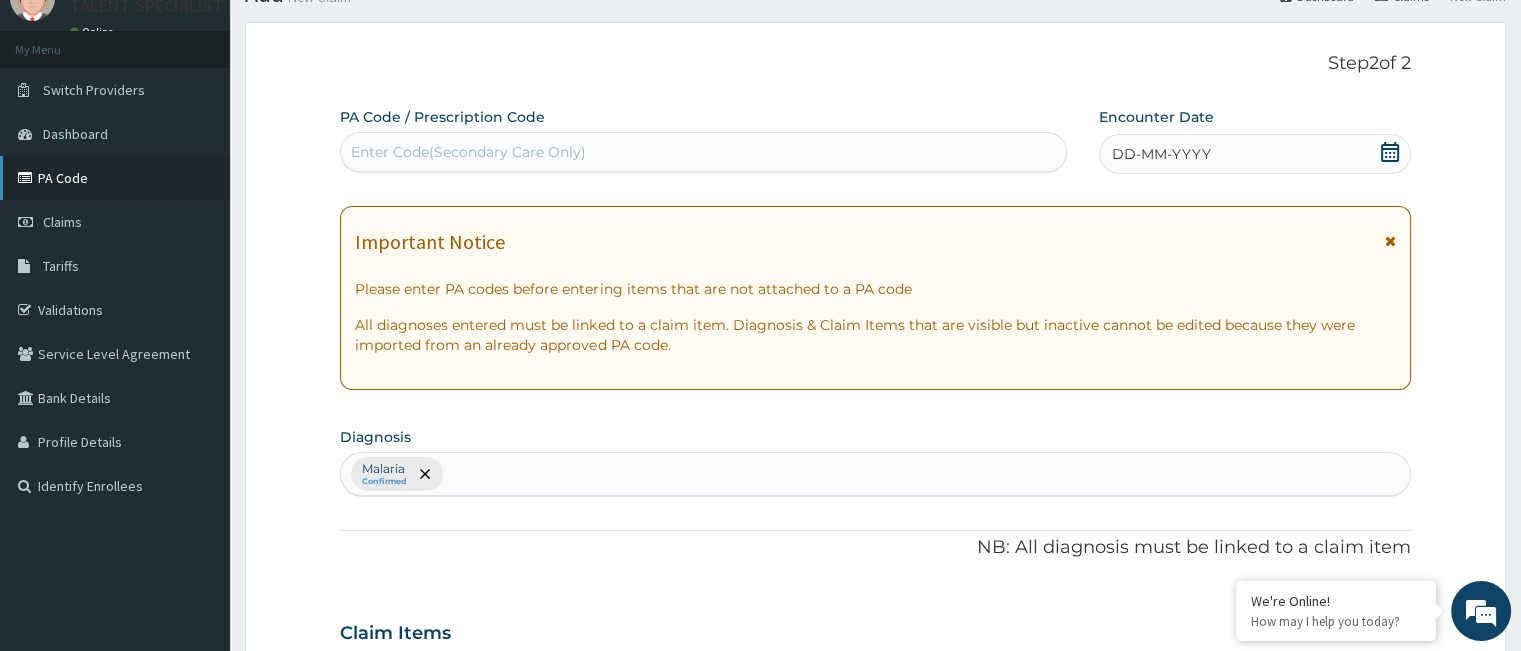 click on "PA Code" at bounding box center [115, 178] 